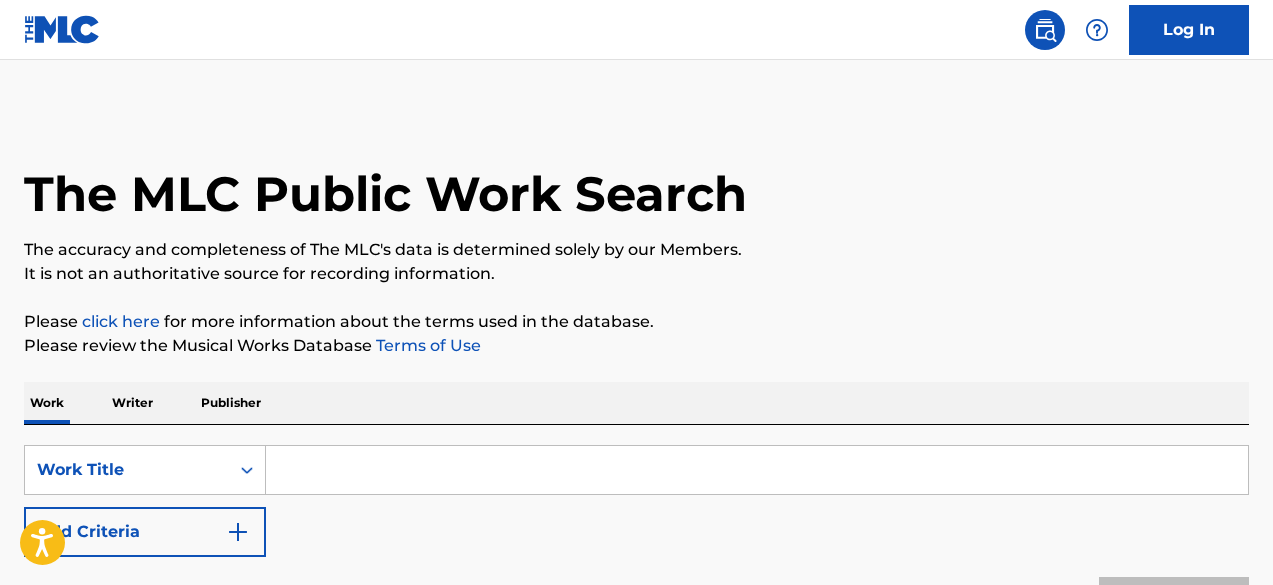 scroll, scrollTop: 220, scrollLeft: 0, axis: vertical 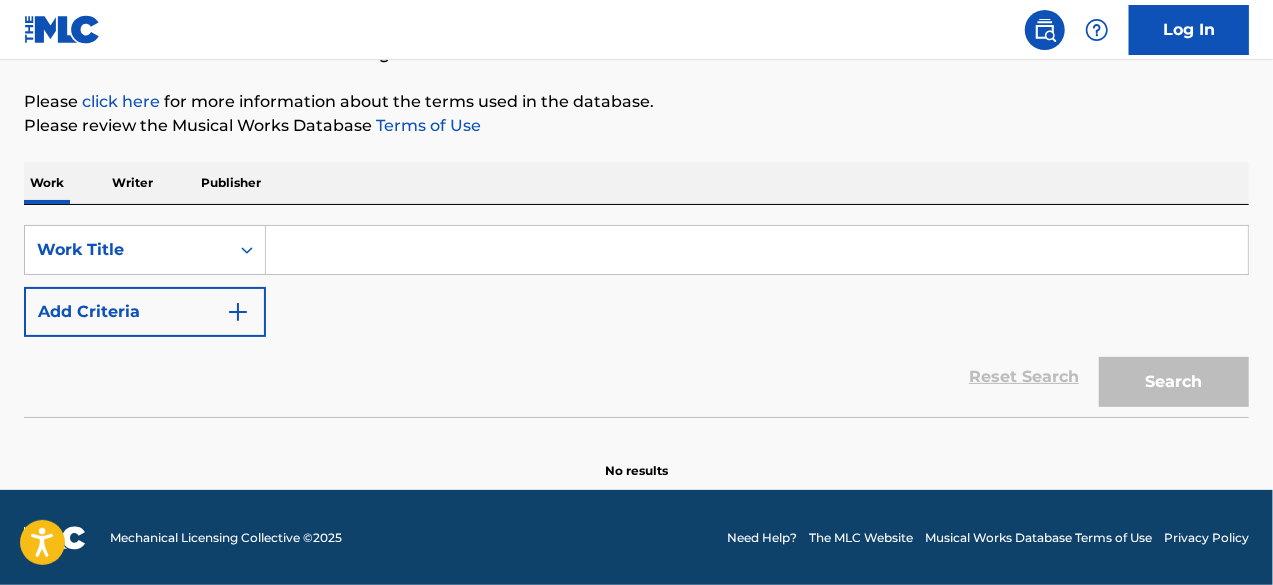 click on "Publisher" at bounding box center (231, 183) 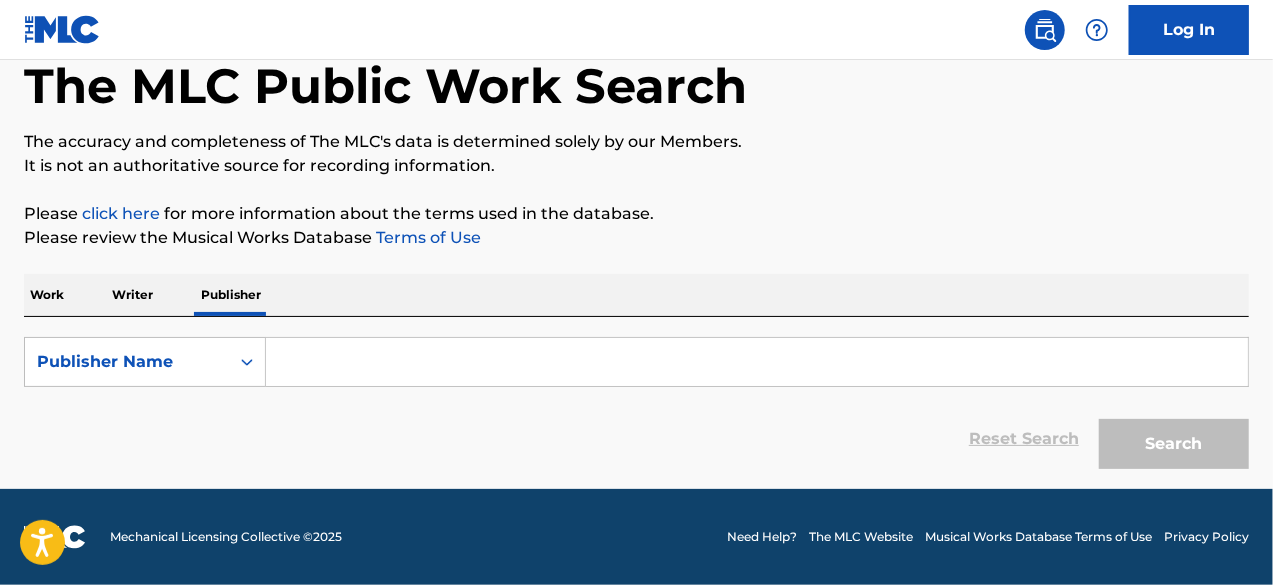 scroll, scrollTop: 0, scrollLeft: 0, axis: both 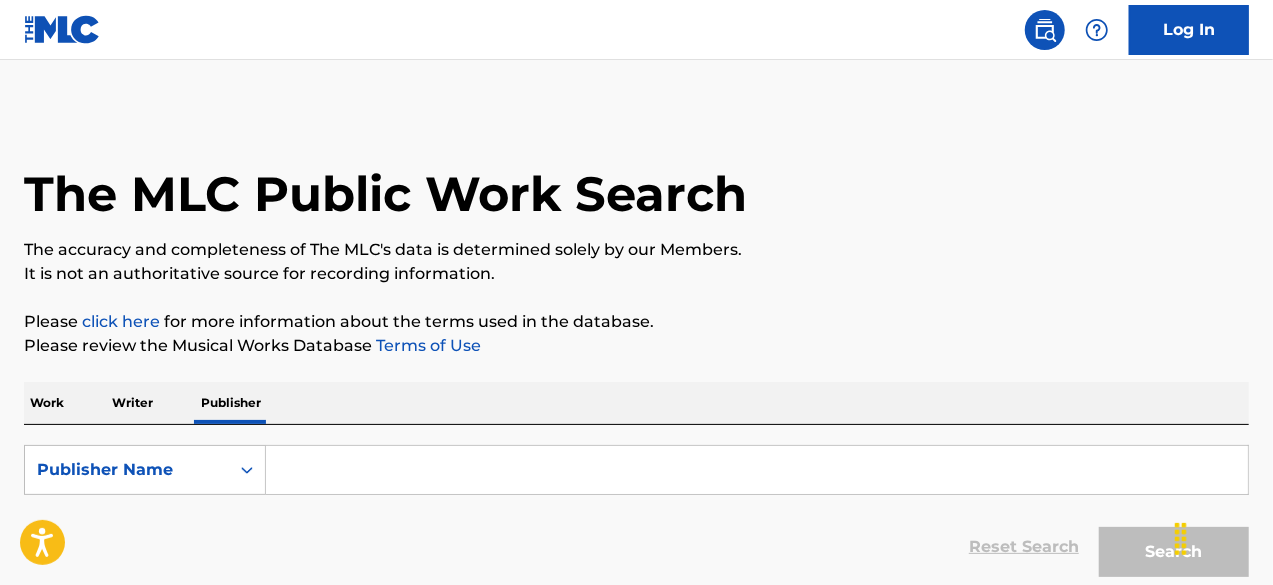 click on "Work" at bounding box center (47, 403) 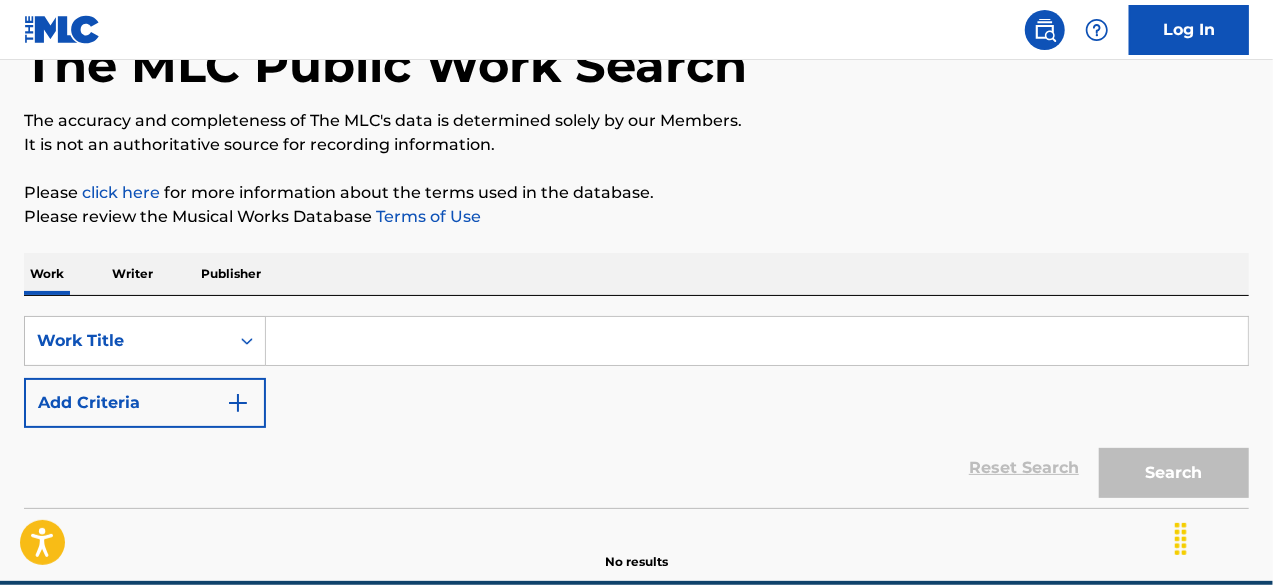 scroll, scrollTop: 220, scrollLeft: 0, axis: vertical 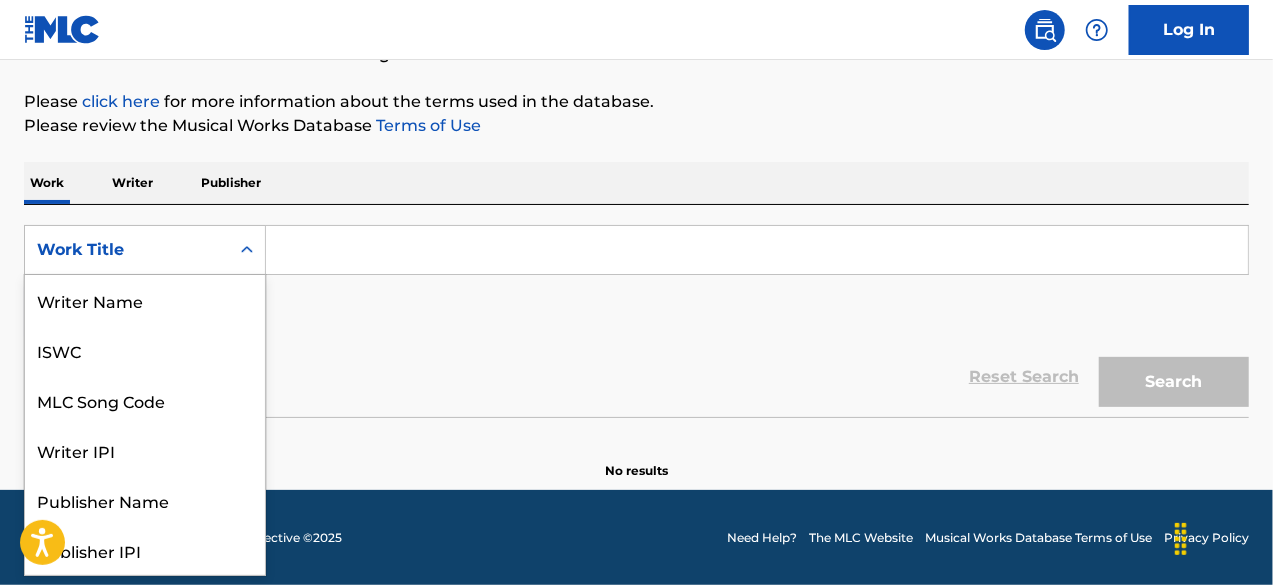 click on "Work Title" at bounding box center (127, 250) 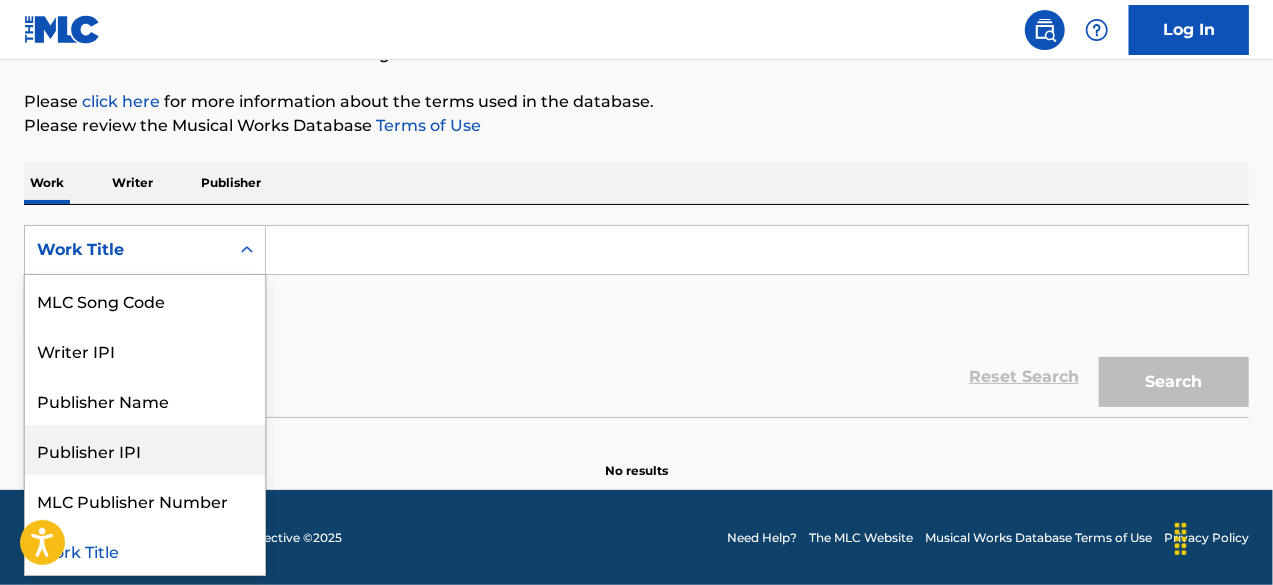 click on "Publisher Name" at bounding box center [145, 400] 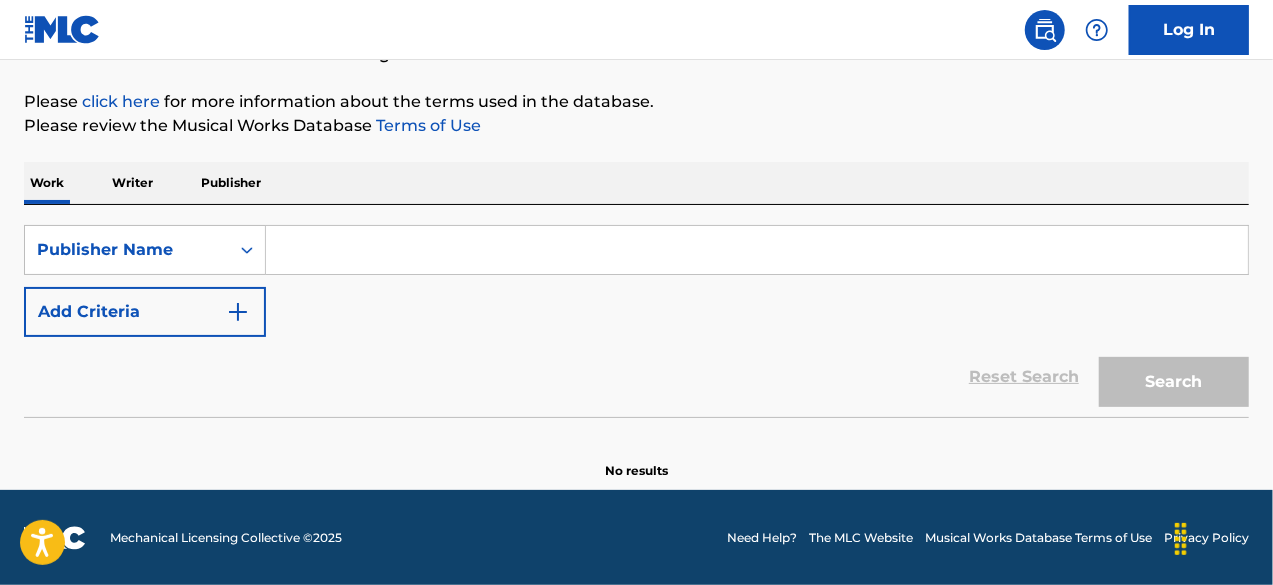 click at bounding box center [757, 250] 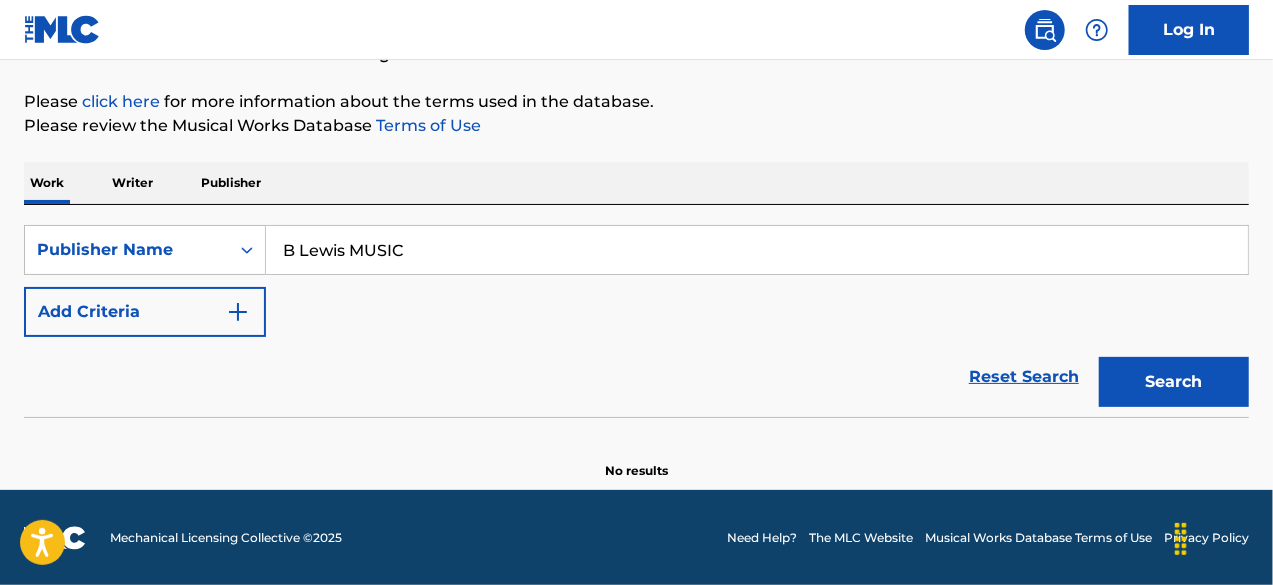 type on "B Lewis MUSIC" 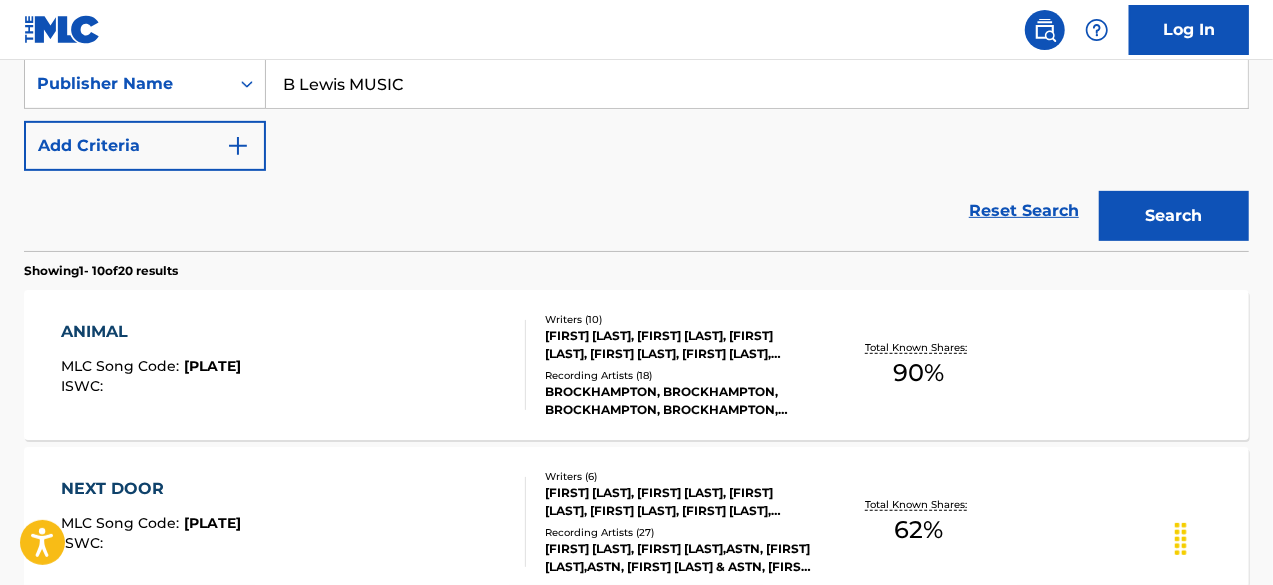 scroll, scrollTop: 418, scrollLeft: 0, axis: vertical 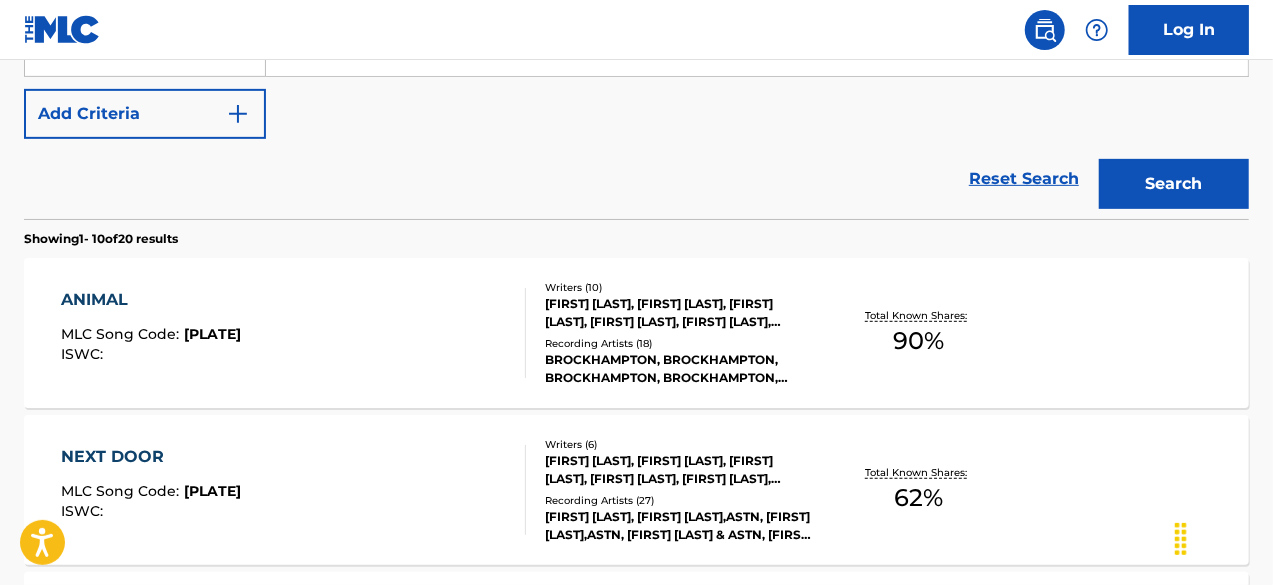 click on "Recording Artists ( 18 )" at bounding box center (681, 343) 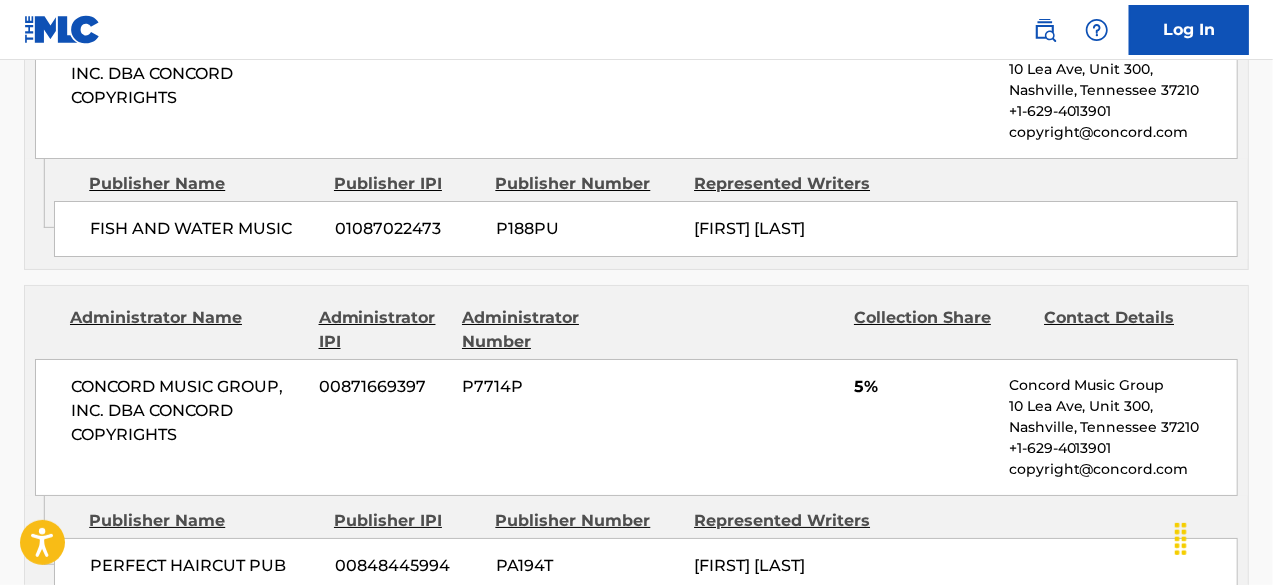 scroll, scrollTop: 2800, scrollLeft: 0, axis: vertical 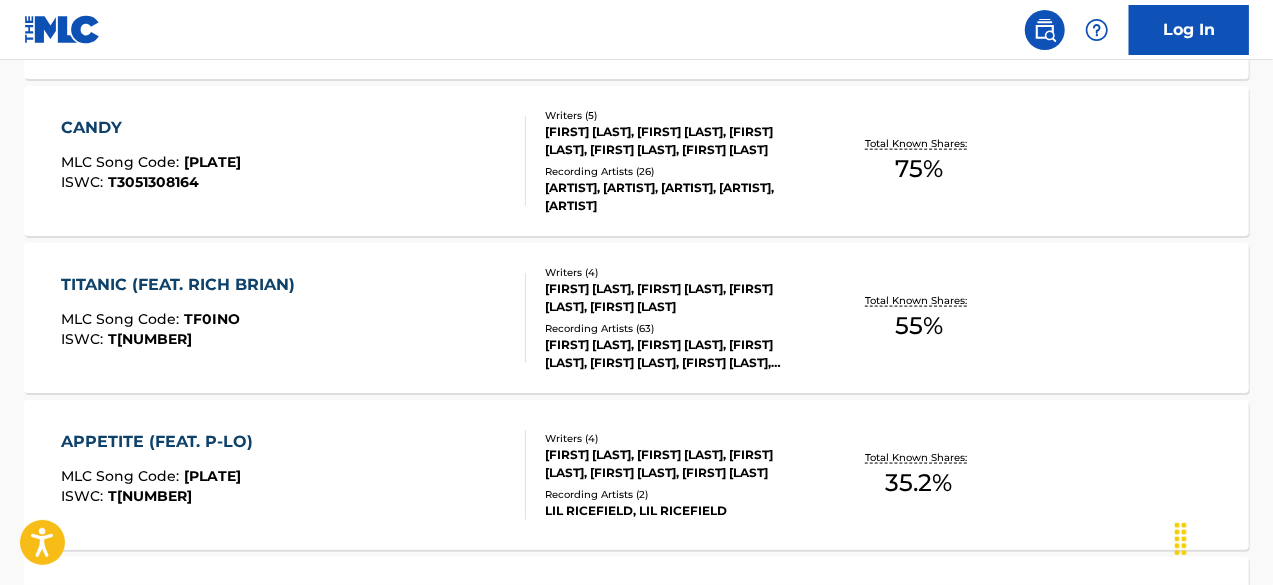 click on "[FIRST] [LAST], [FIRST] [LAST], [FIRST] [LAST], [FIRST] [LAST], [FIRST] [LAST], [FIRST] [LAST], [FIRST] [LAST]" at bounding box center (681, 354) 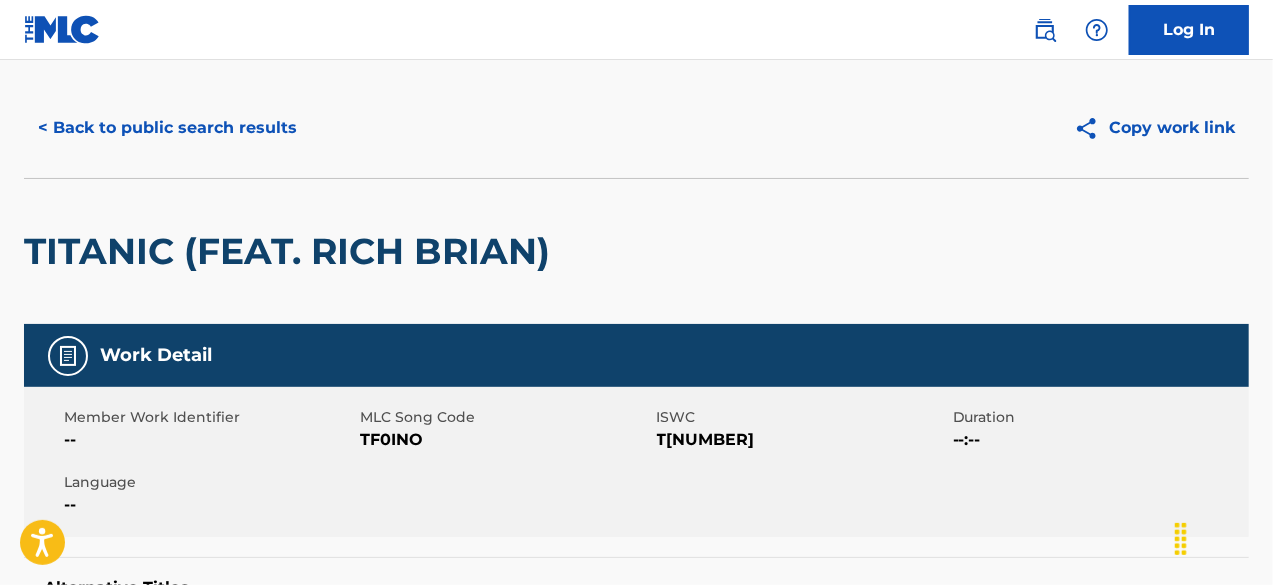 scroll, scrollTop: 0, scrollLeft: 0, axis: both 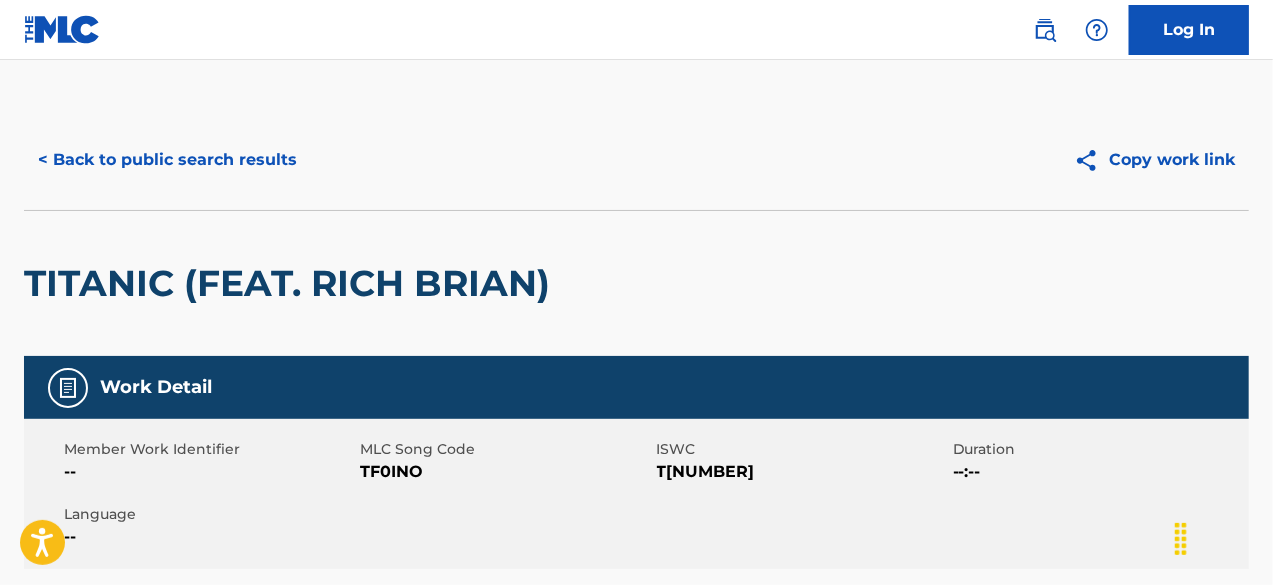 click on "< Back to public search results" at bounding box center [167, 160] 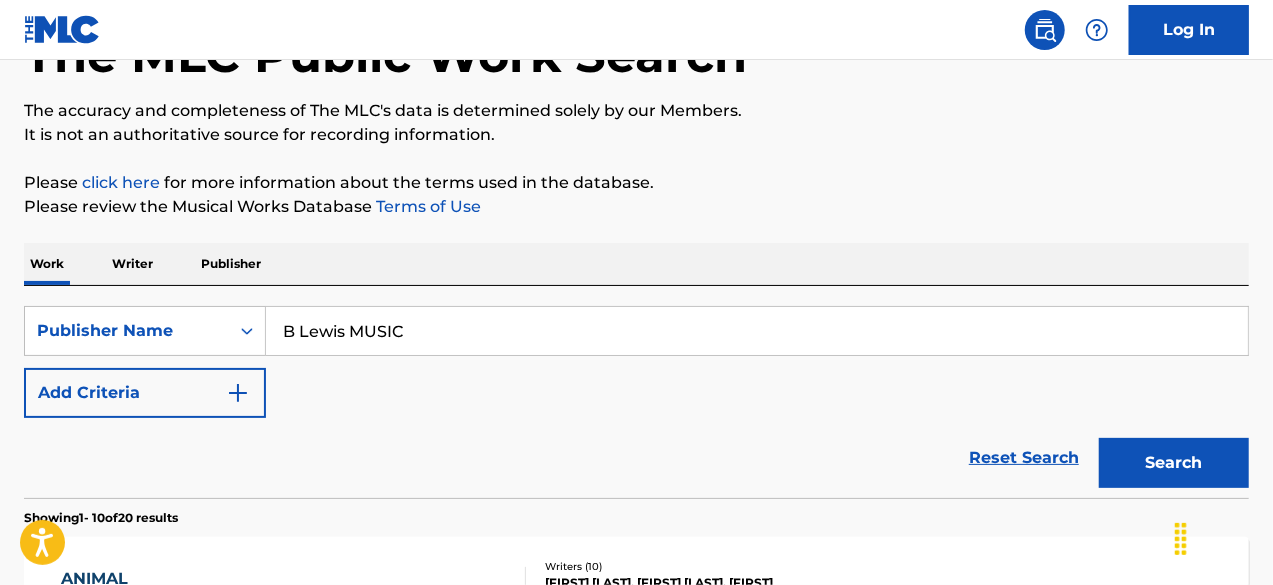 scroll, scrollTop: 0, scrollLeft: 0, axis: both 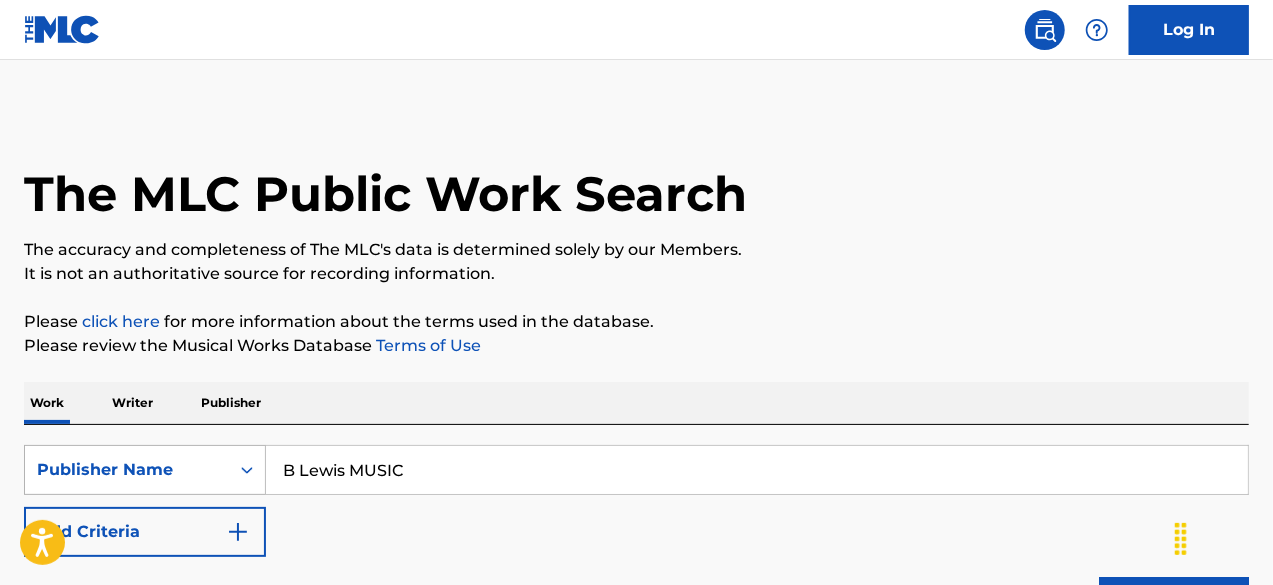 click on "Publisher Name" at bounding box center (127, 470) 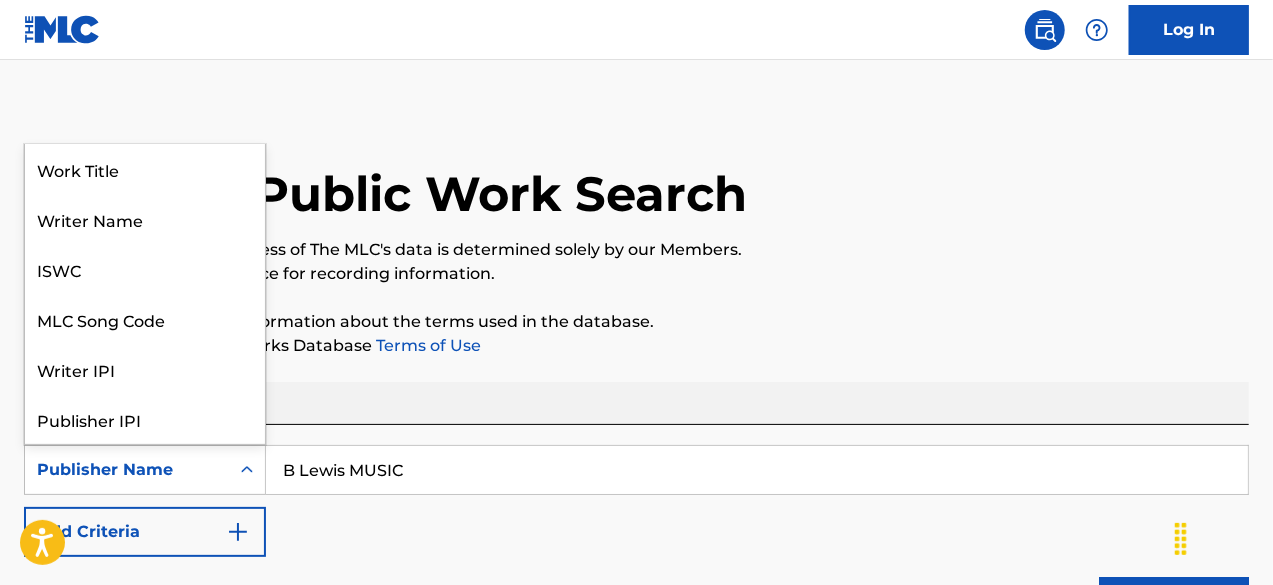 scroll, scrollTop: 100, scrollLeft: 0, axis: vertical 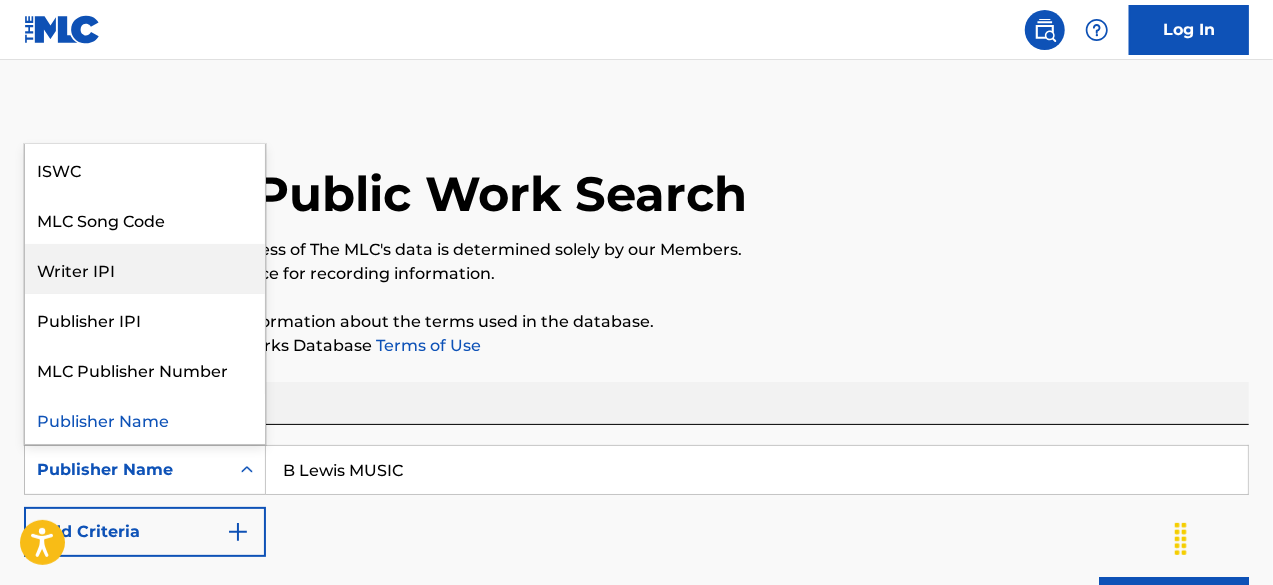 click on "Writer IPI" at bounding box center (145, 269) 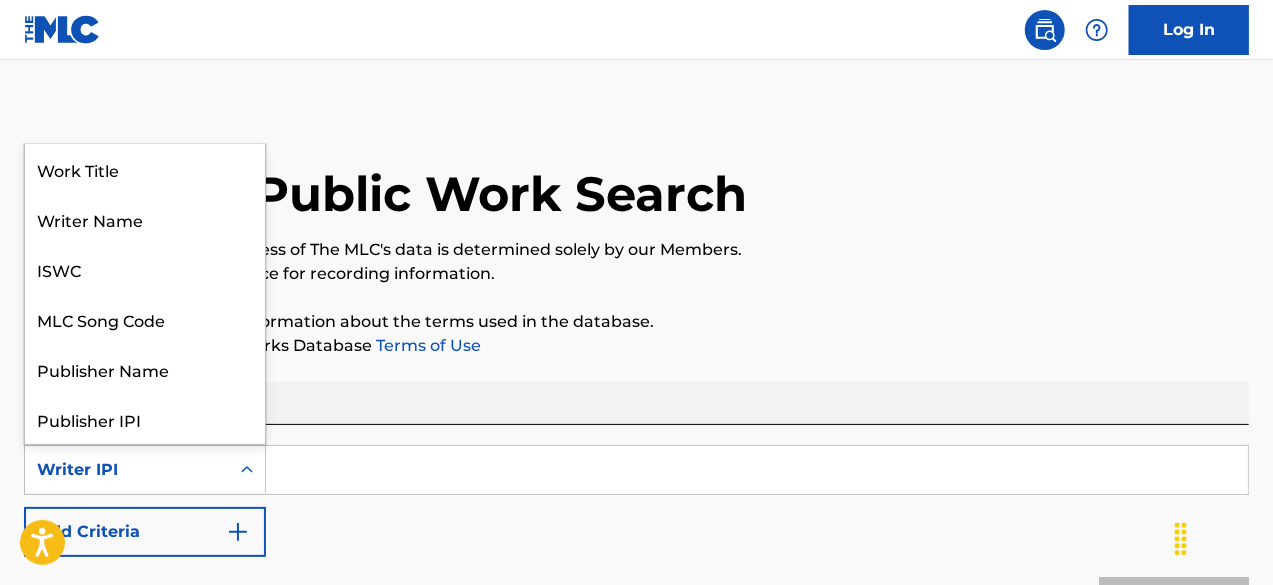 click on "Writer IPI" at bounding box center [145, 470] 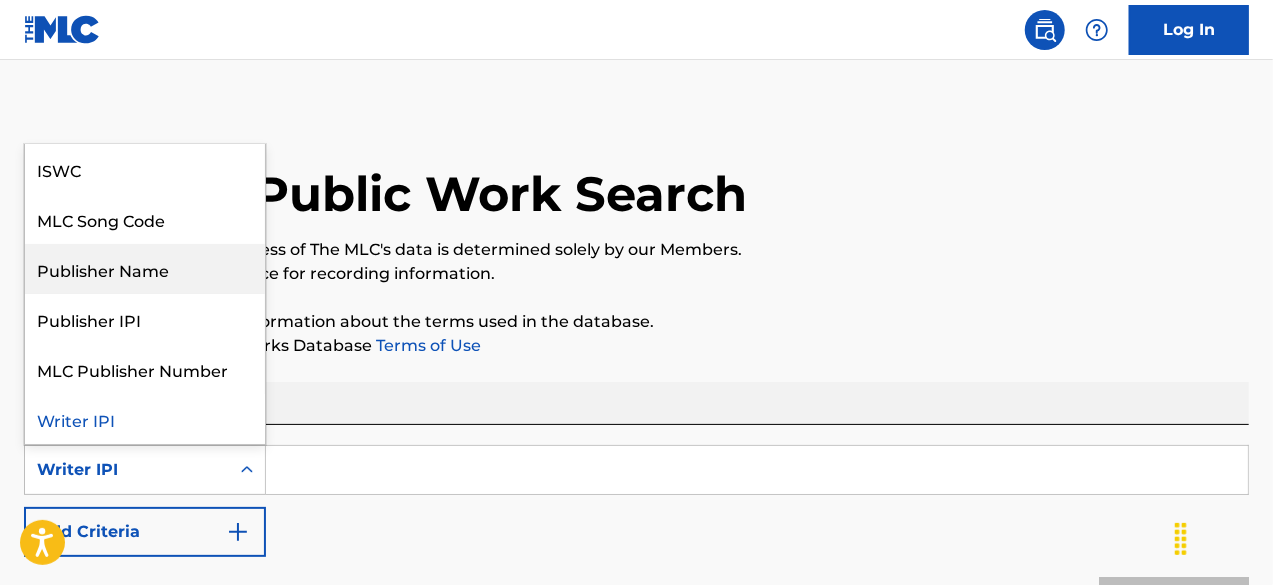 scroll, scrollTop: 0, scrollLeft: 0, axis: both 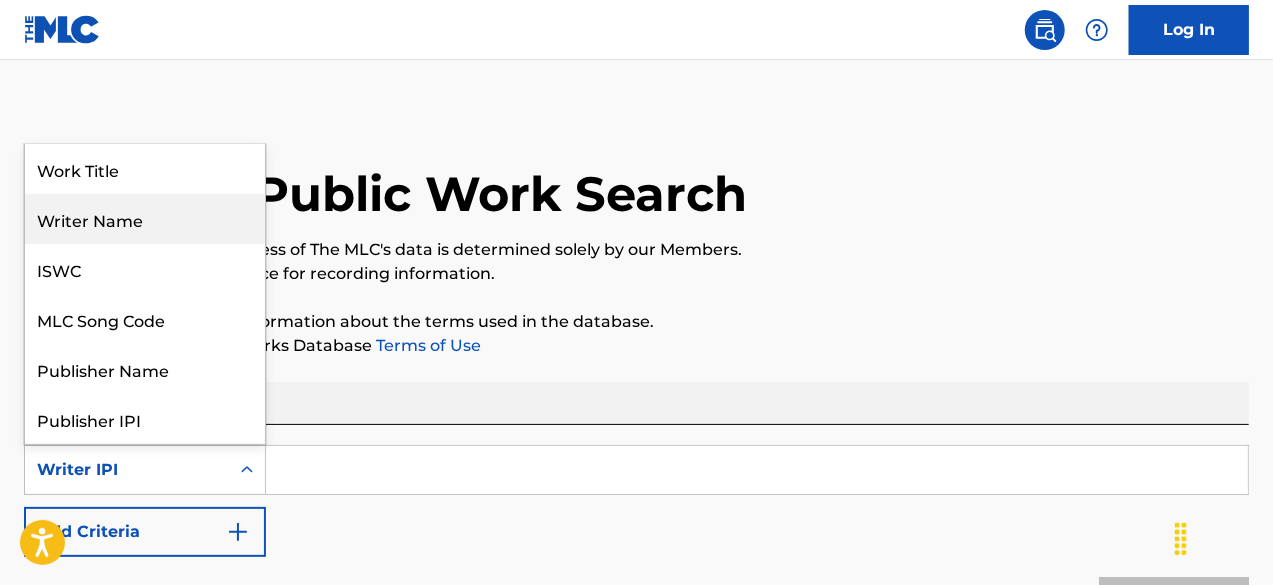 click on "Writer Name" at bounding box center [145, 219] 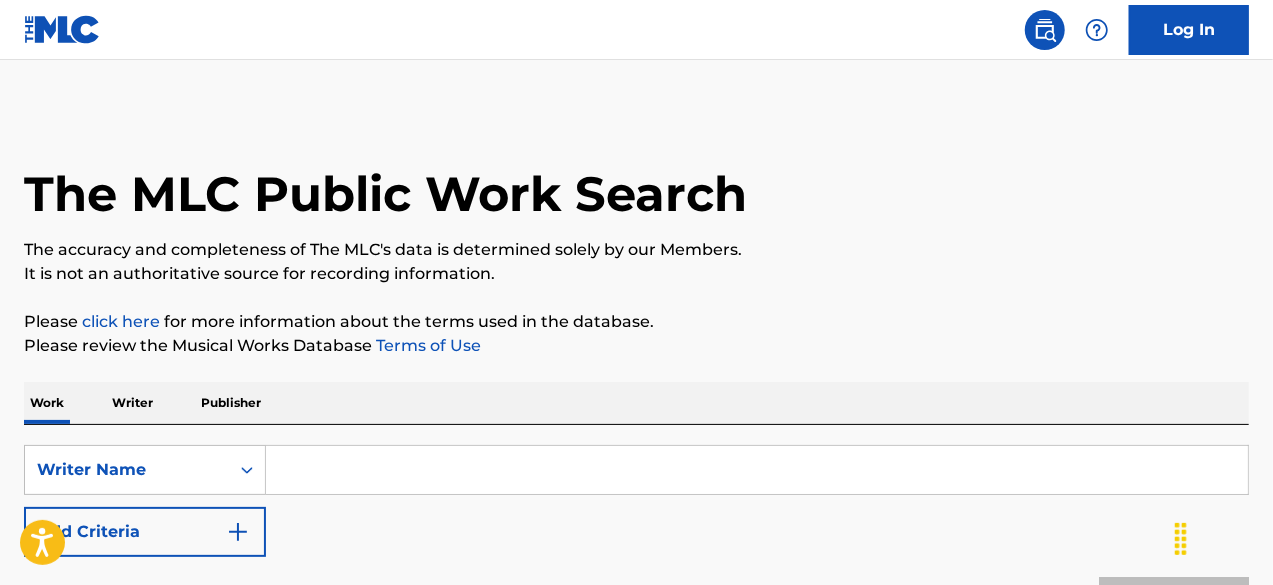 click at bounding box center (757, 470) 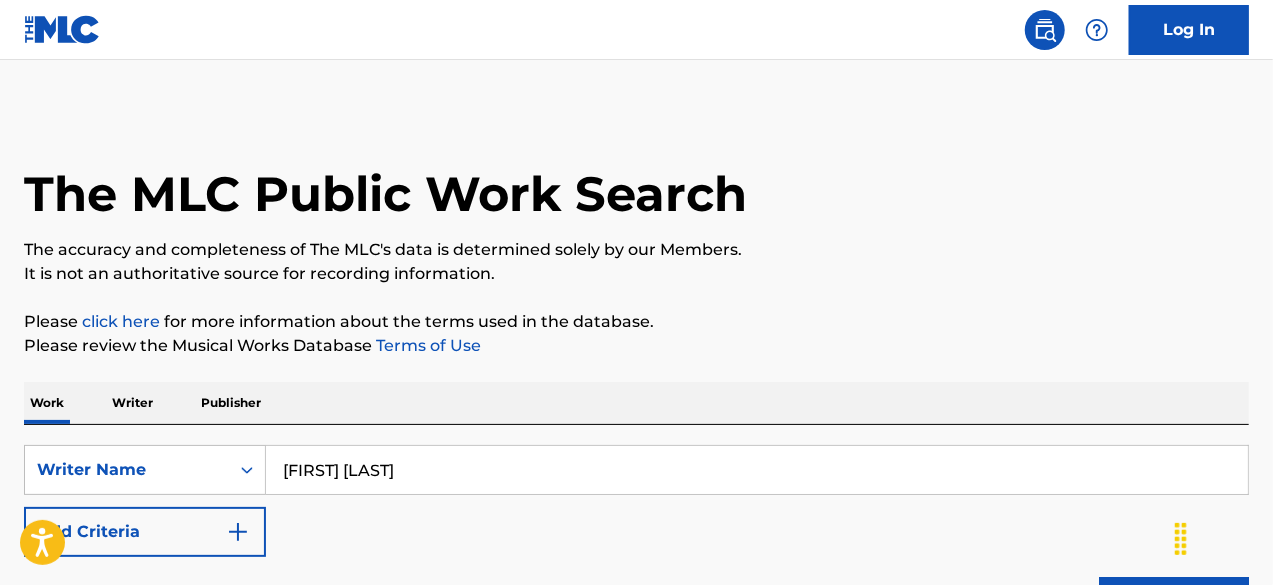click on "Search" at bounding box center [1174, 602] 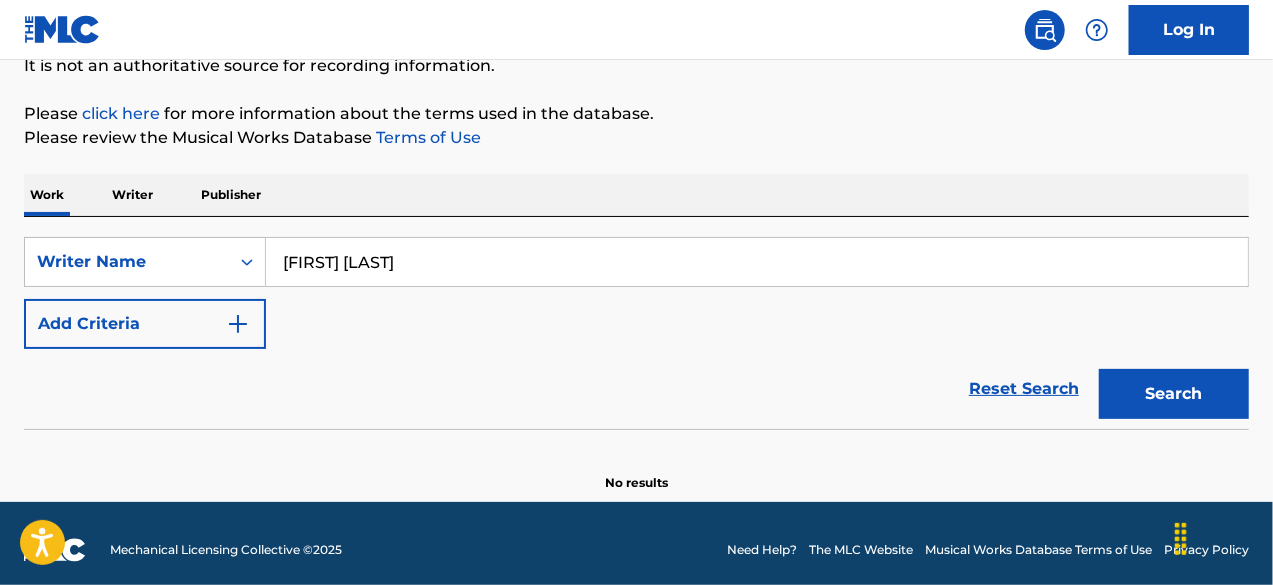 scroll, scrollTop: 220, scrollLeft: 0, axis: vertical 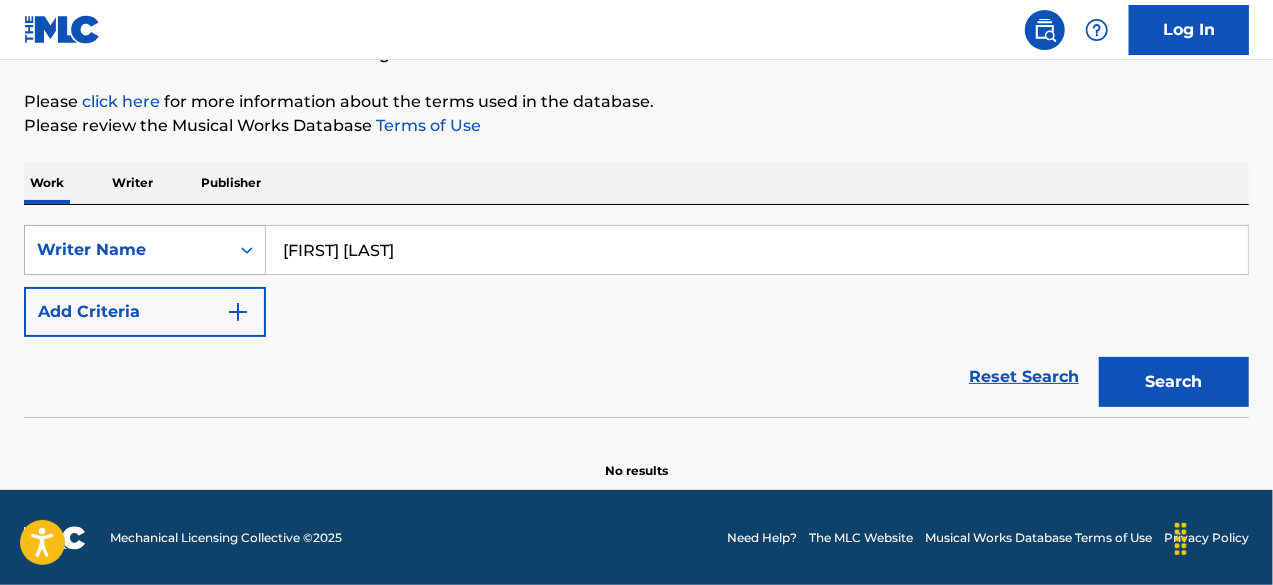 drag, startPoint x: 343, startPoint y: 252, endPoint x: 242, endPoint y: 249, distance: 101.04455 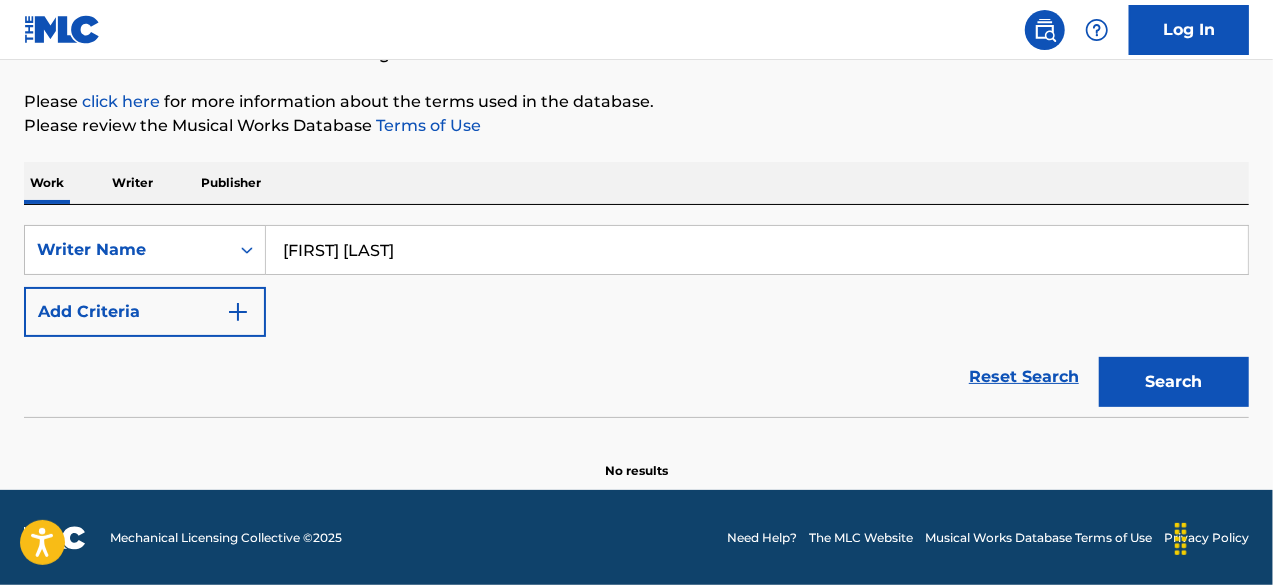 click on "[FIRST] [LAST]" at bounding box center [757, 250] 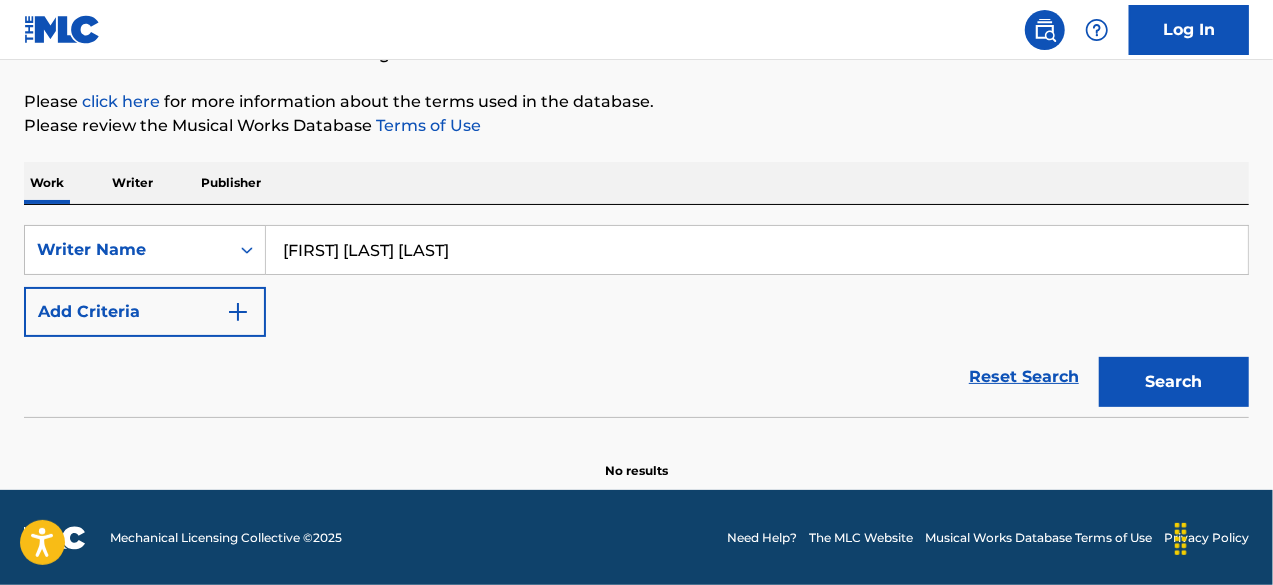 click on "Search" at bounding box center [1174, 382] 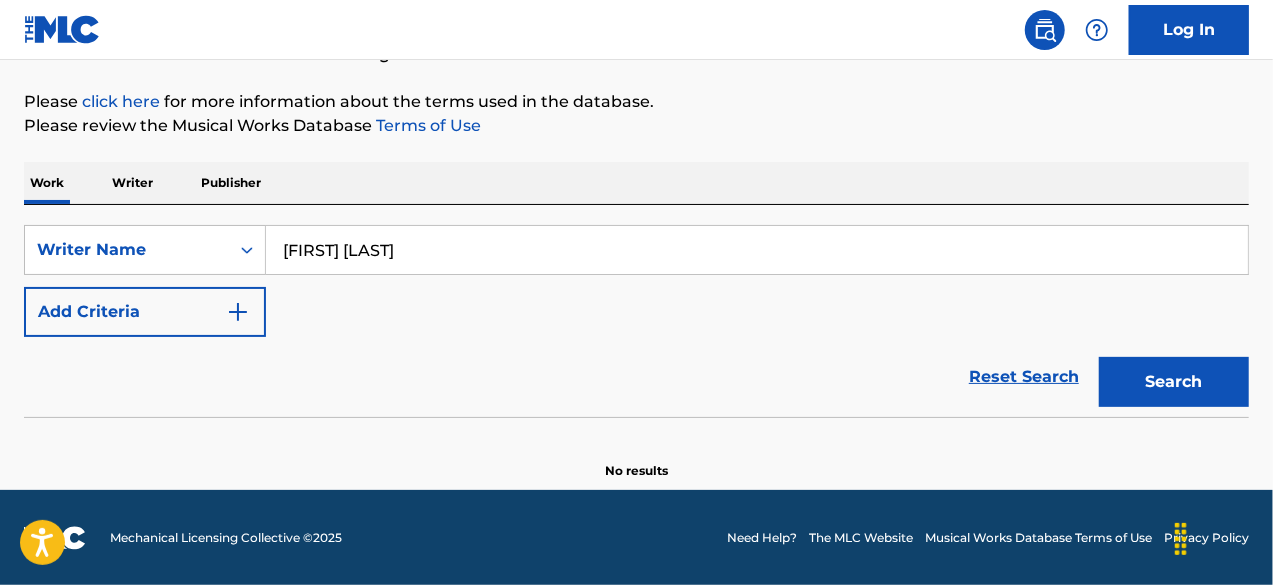 type on "[FIRST] [LAST]" 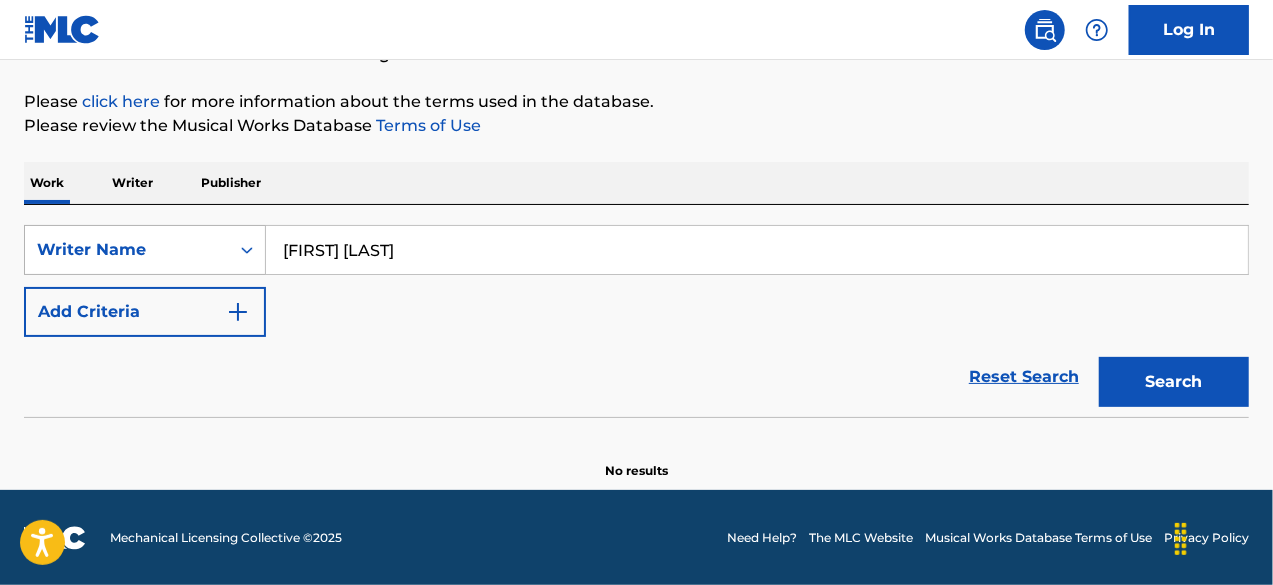 drag, startPoint x: 504, startPoint y: 254, endPoint x: 149, endPoint y: 234, distance: 355.56293 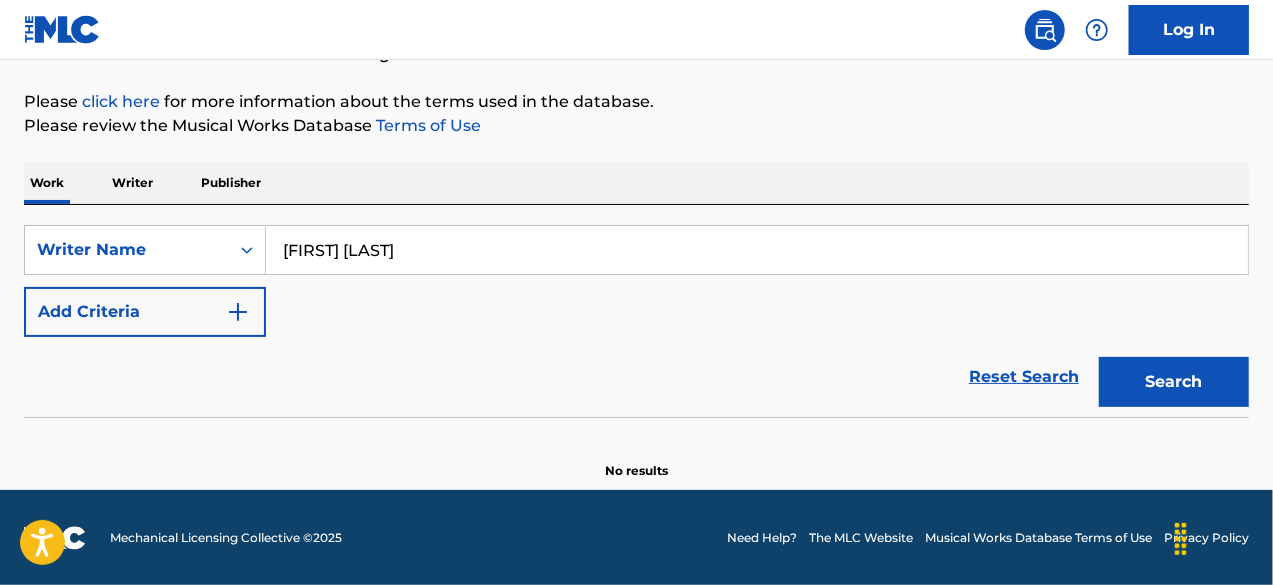 click on "Publisher" at bounding box center [231, 183] 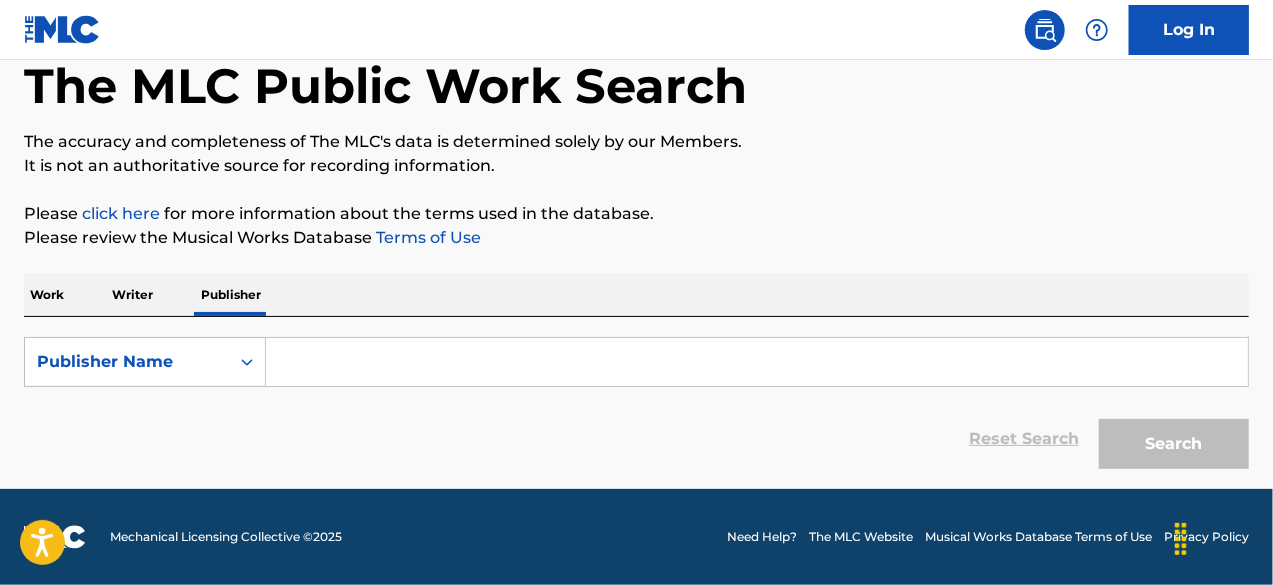 scroll, scrollTop: 0, scrollLeft: 0, axis: both 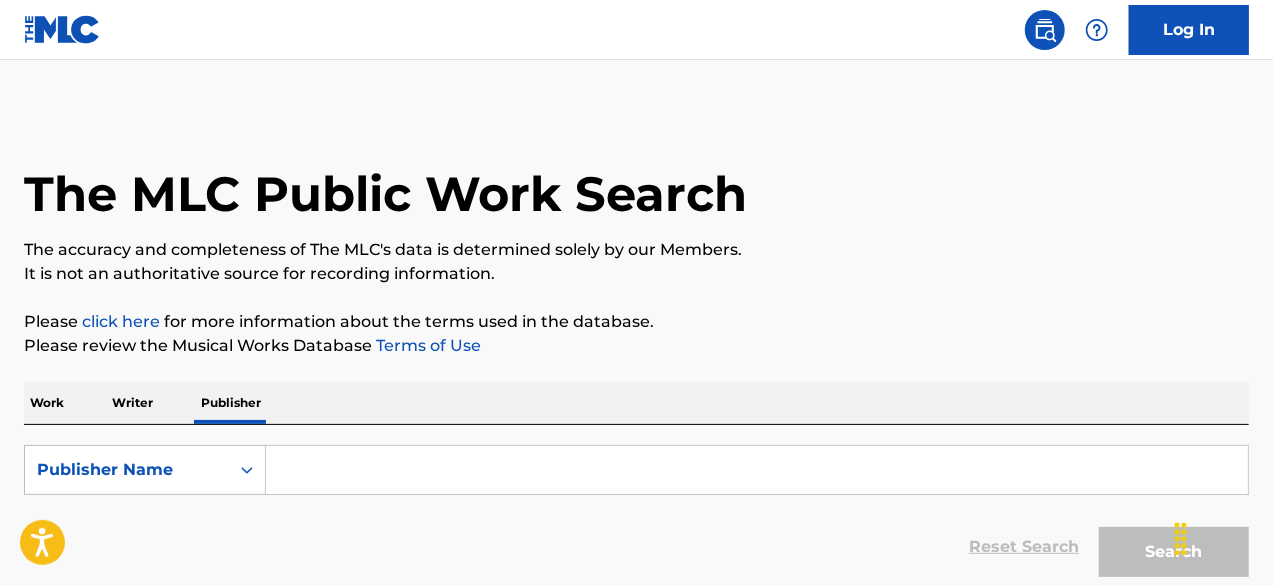 click on "Writer" at bounding box center (132, 403) 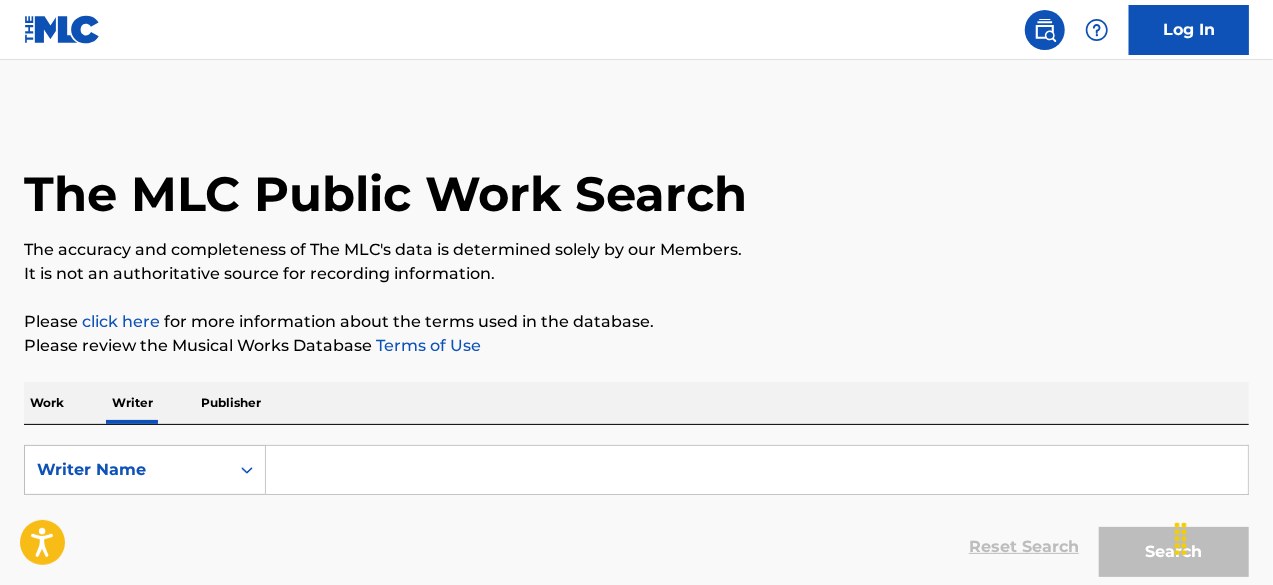 click at bounding box center [757, 470] 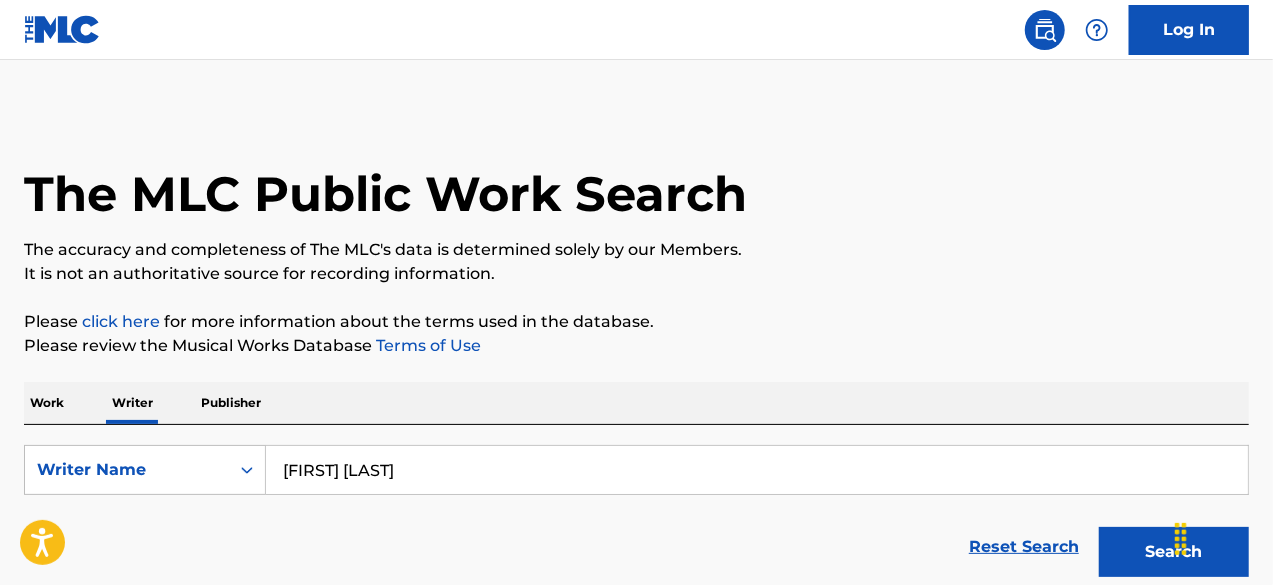 type on "[FIRST] [LAST]" 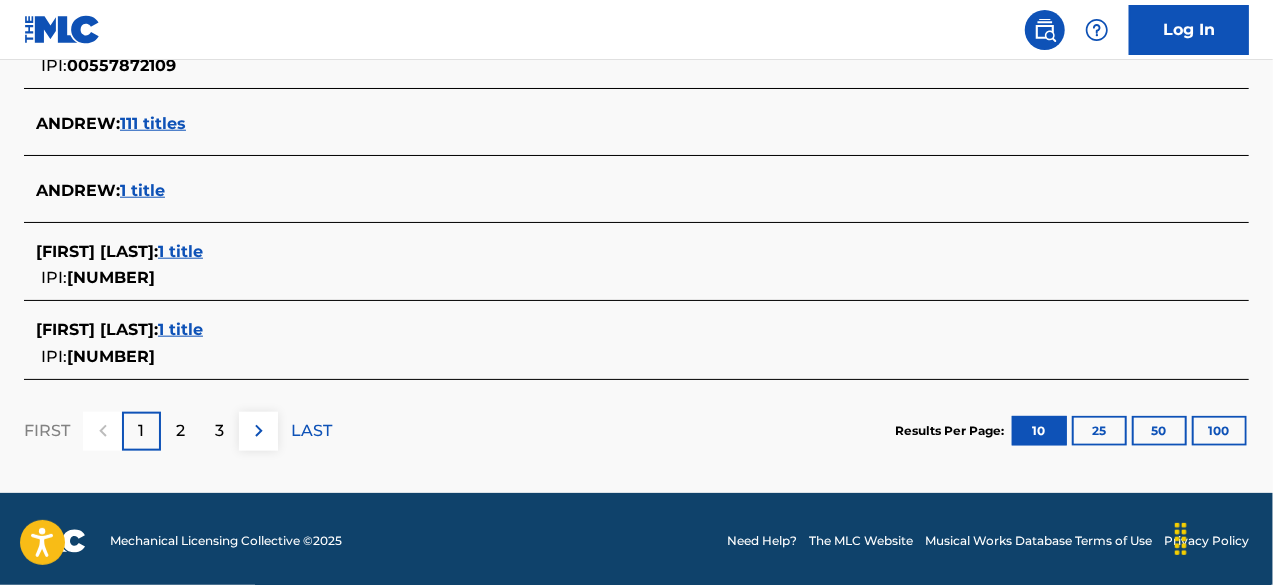 scroll, scrollTop: 945, scrollLeft: 0, axis: vertical 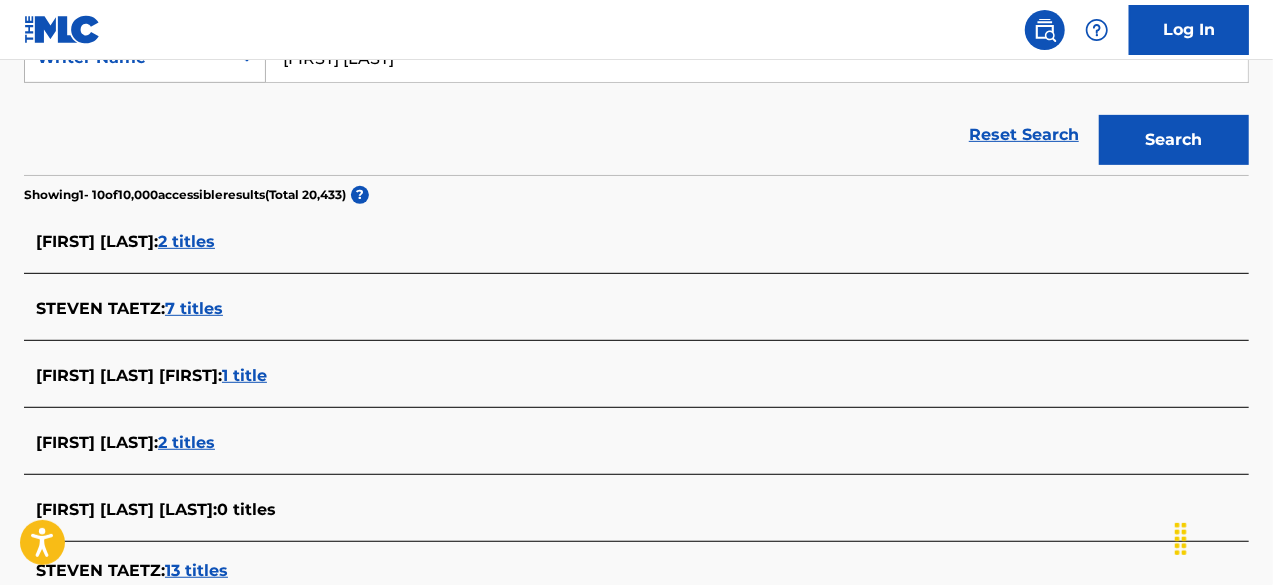 click on "Writer Name" at bounding box center (127, 58) 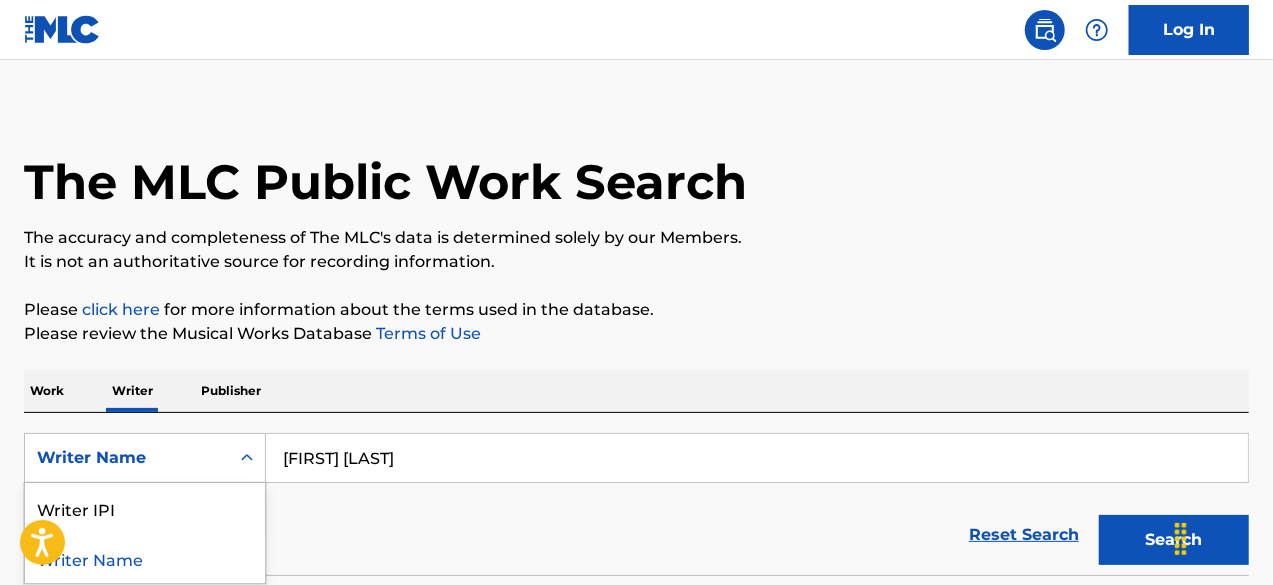 scroll, scrollTop: 278, scrollLeft: 0, axis: vertical 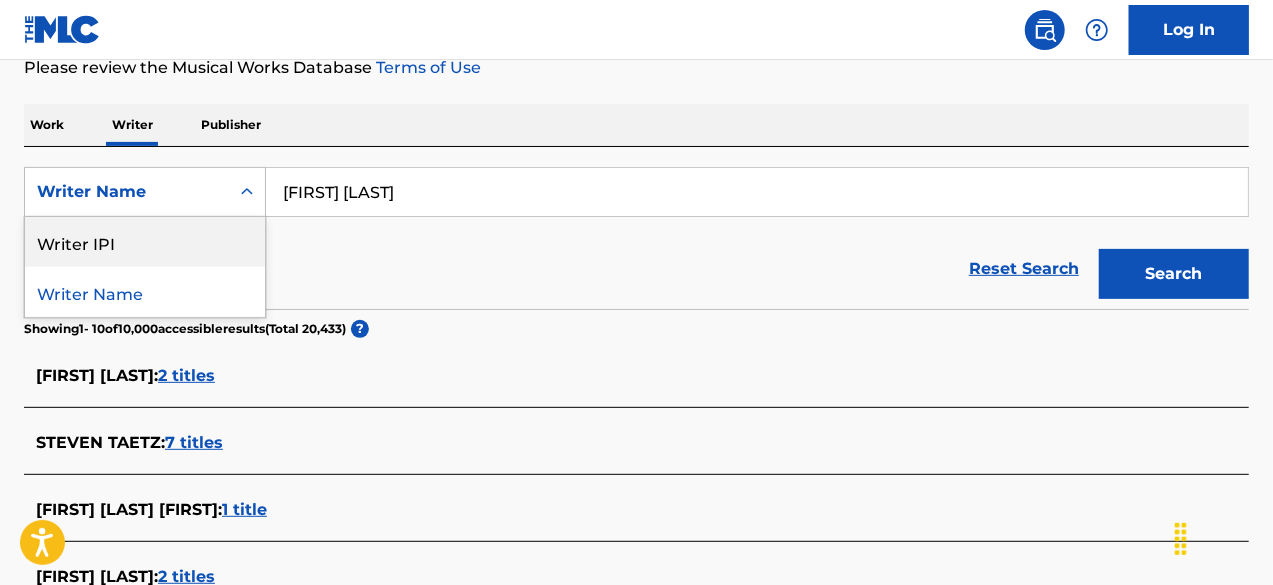 click on "Work" at bounding box center (47, 125) 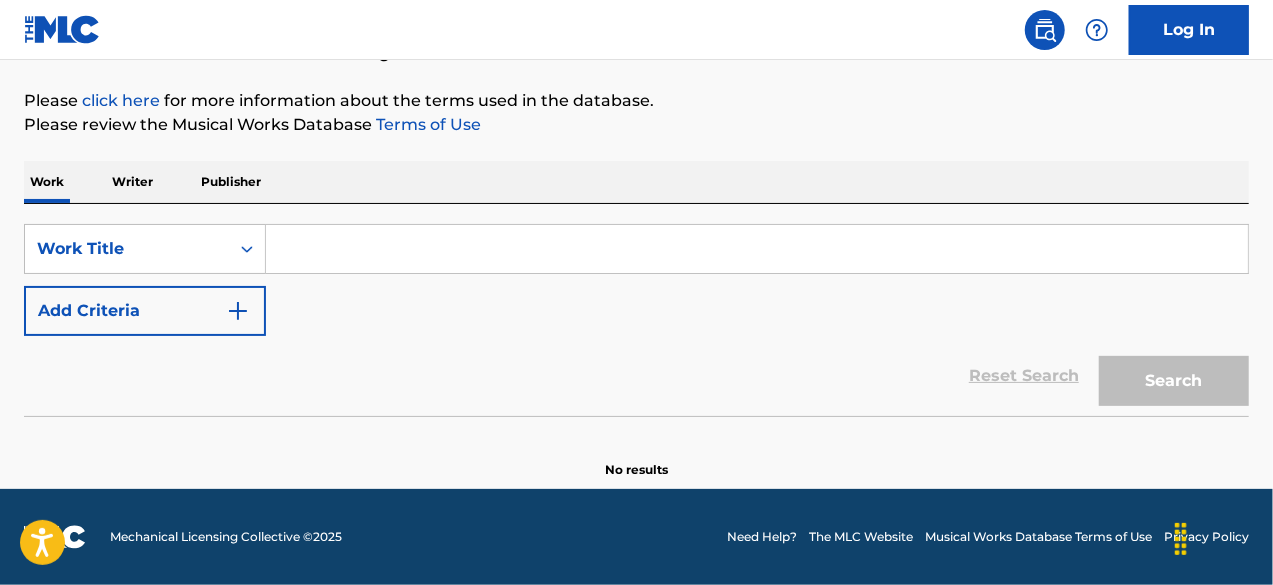scroll, scrollTop: 0, scrollLeft: 0, axis: both 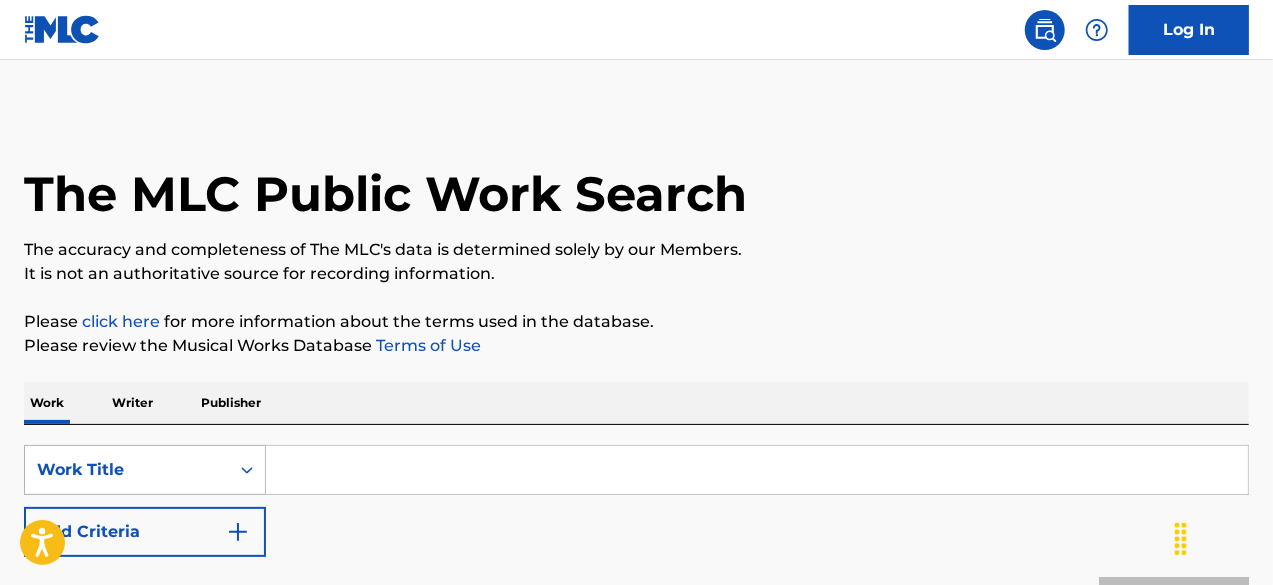 click on "Work Title" at bounding box center [127, 470] 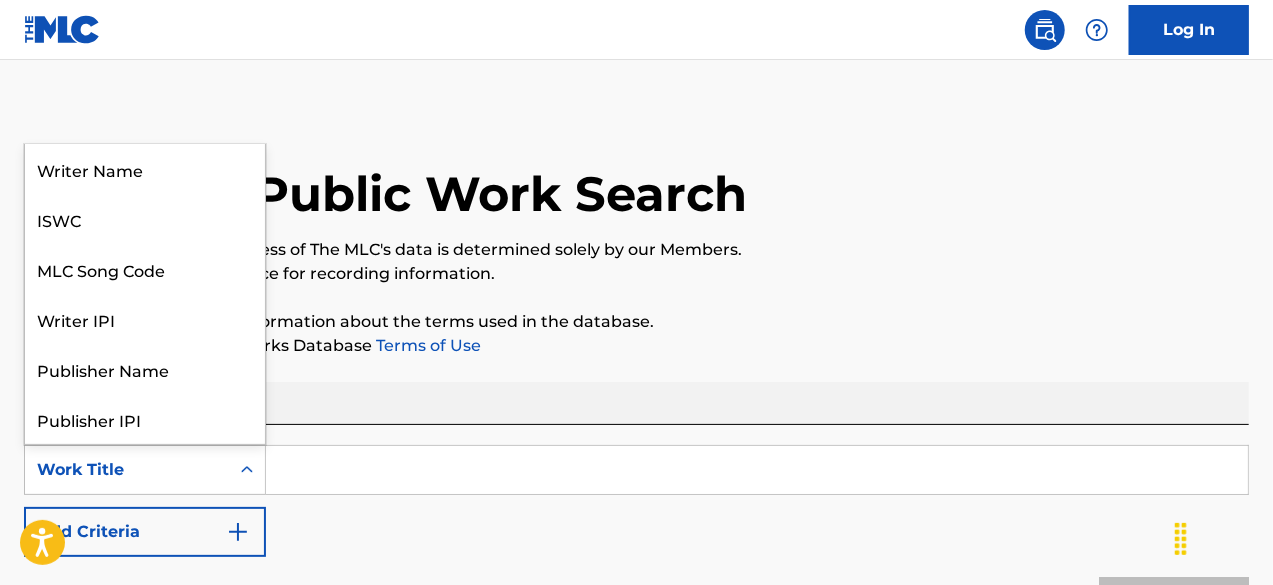 scroll, scrollTop: 100, scrollLeft: 0, axis: vertical 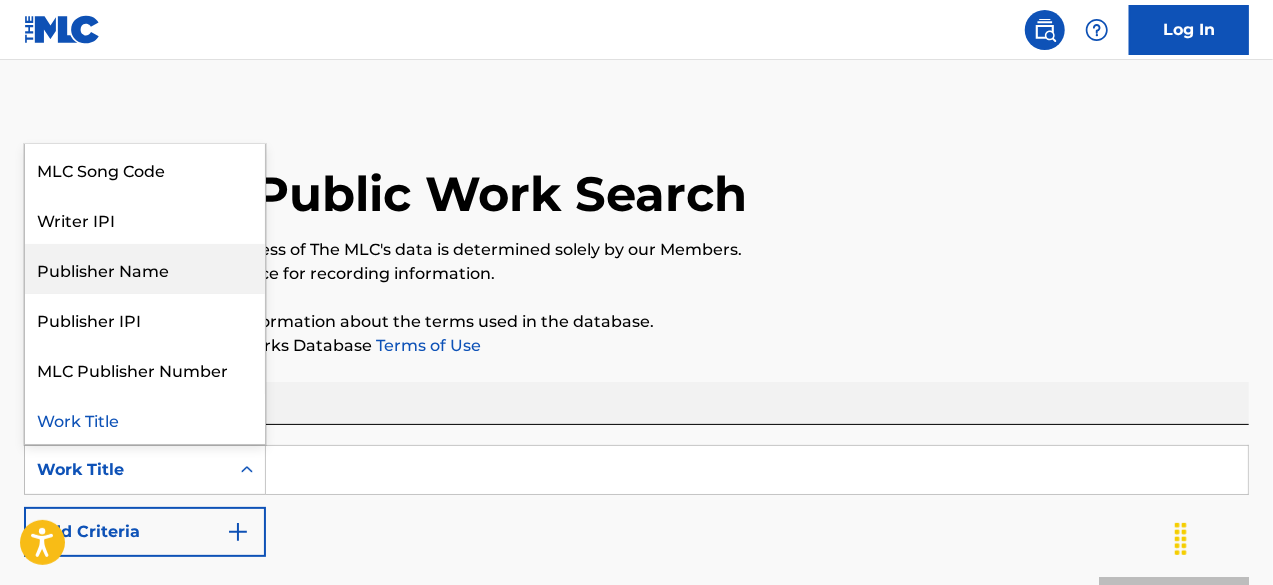 click on "Publisher Name" at bounding box center [145, 269] 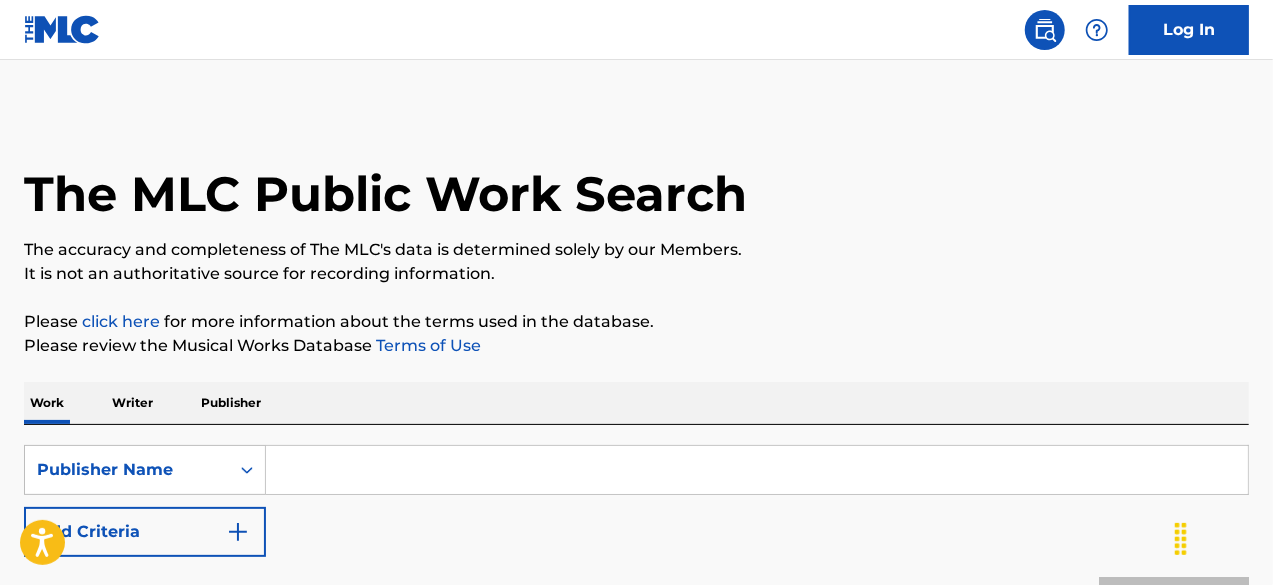 click at bounding box center (757, 470) 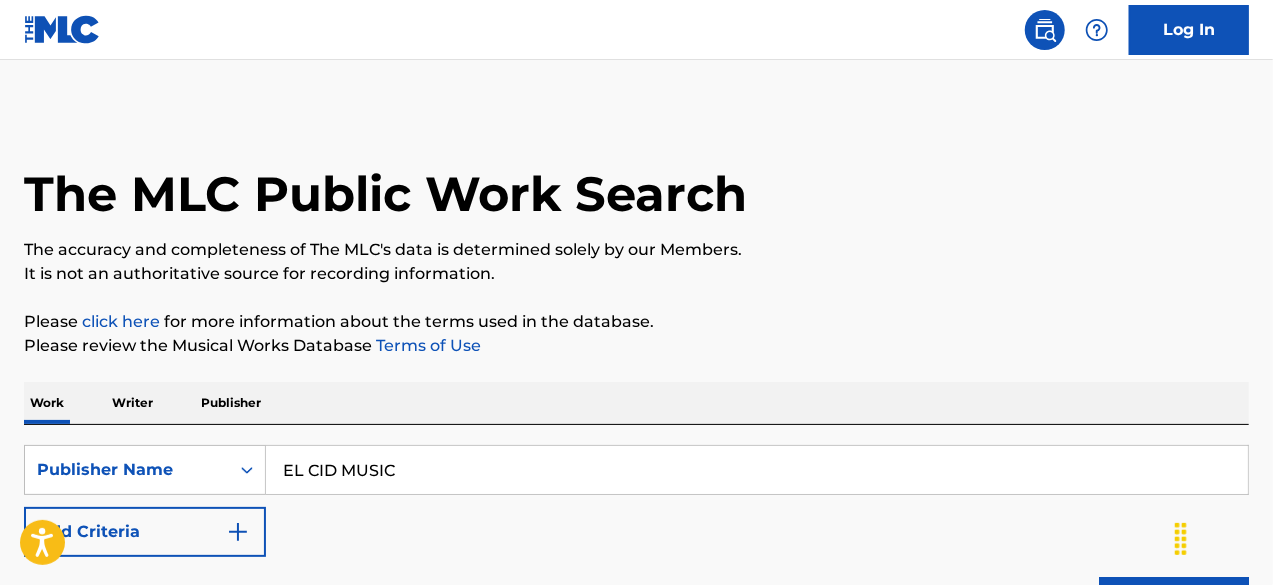 type on "EL CID MUSIC" 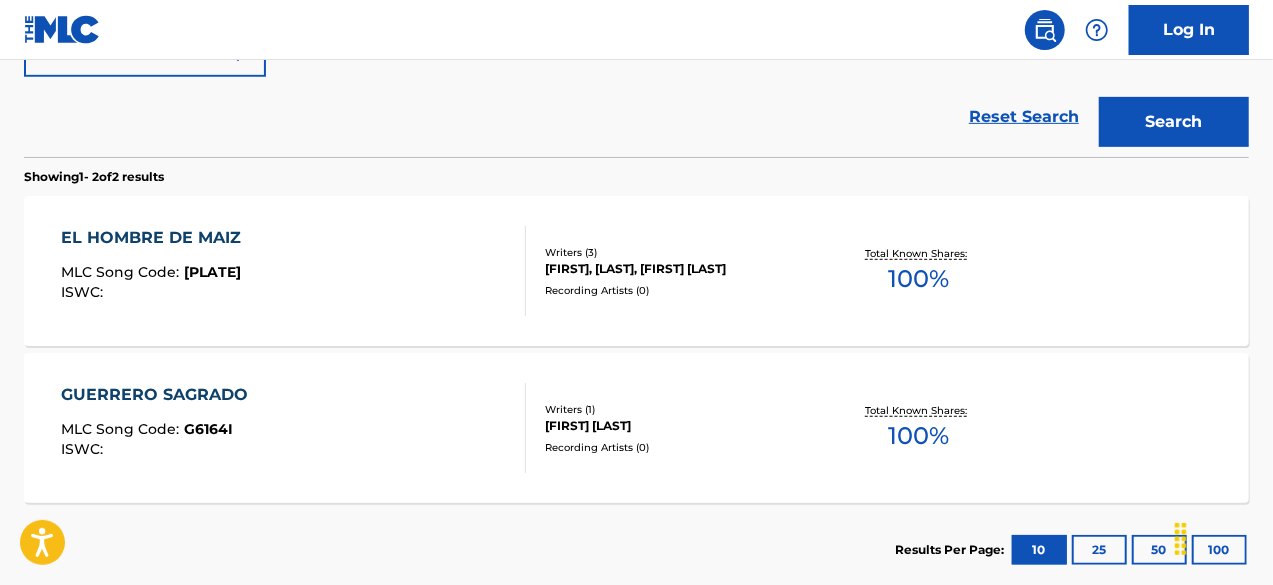 scroll, scrollTop: 533, scrollLeft: 0, axis: vertical 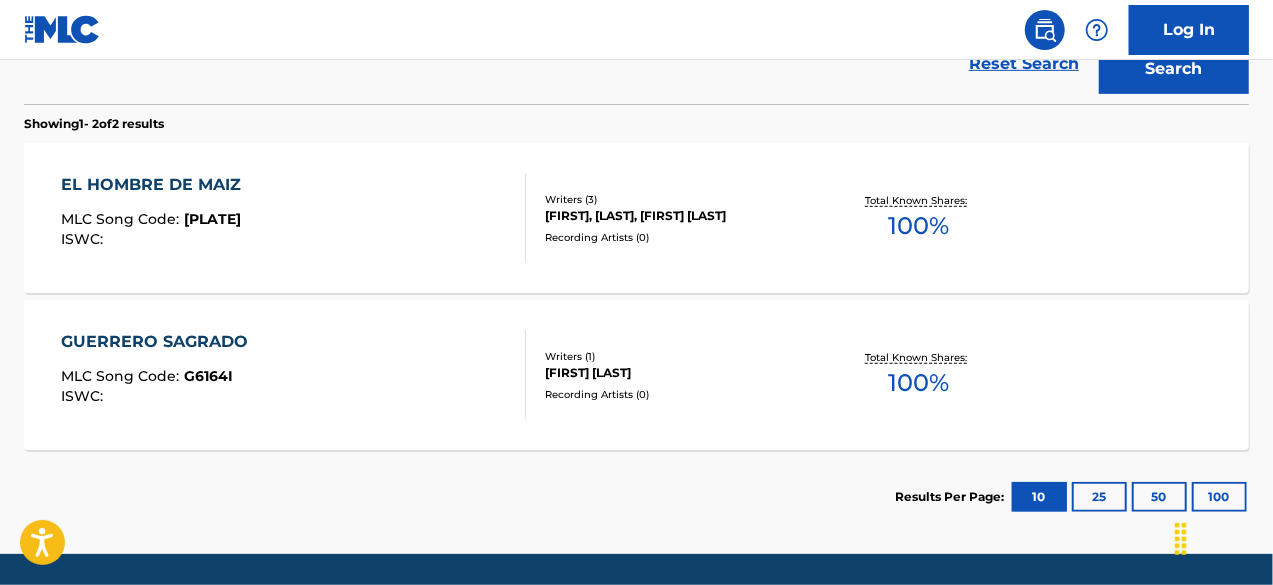 click on "[FIRST], [LAST], [FIRST] [LAST]" at bounding box center [681, 216] 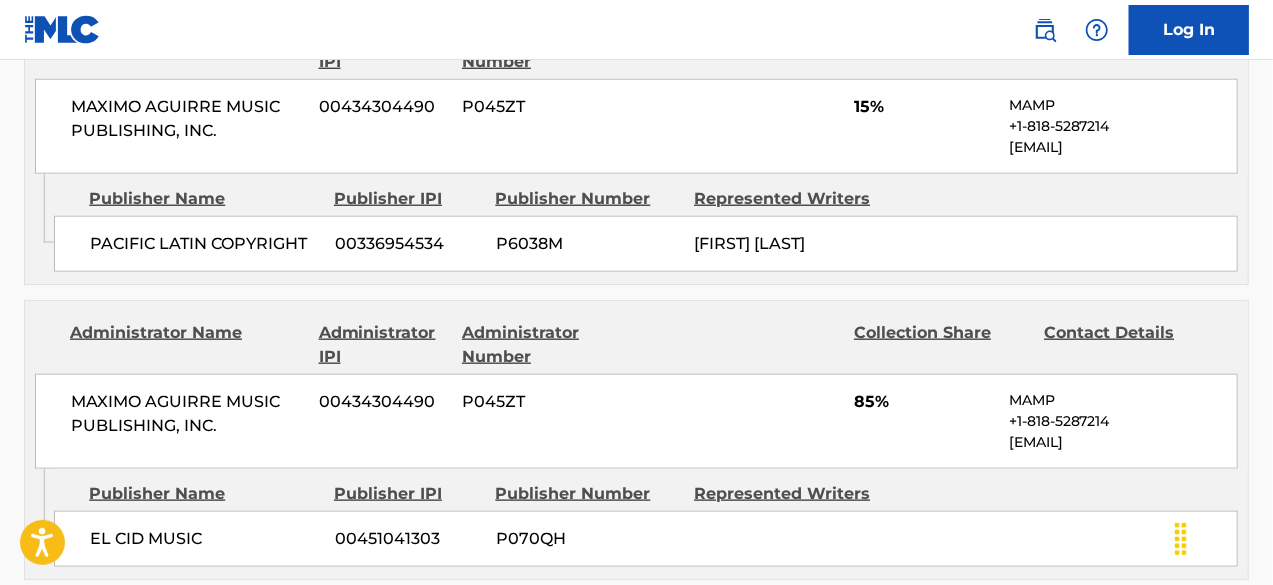 scroll, scrollTop: 933, scrollLeft: 0, axis: vertical 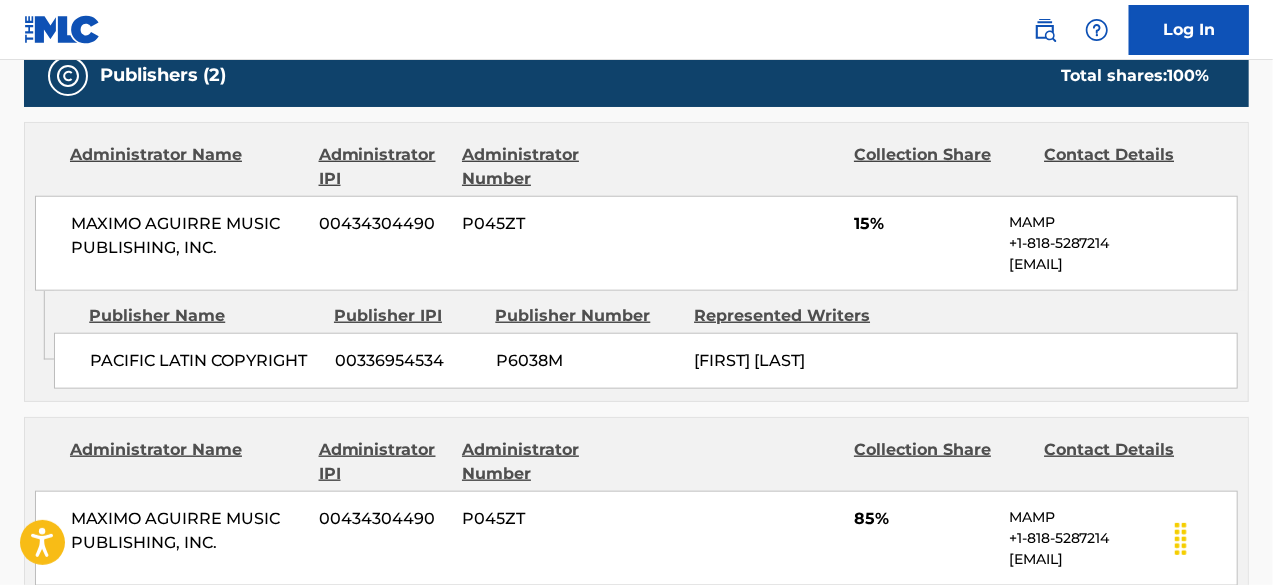 click on "MAXIMO AGUIRRE MUSIC PUBLISHING, INC." at bounding box center [187, 236] 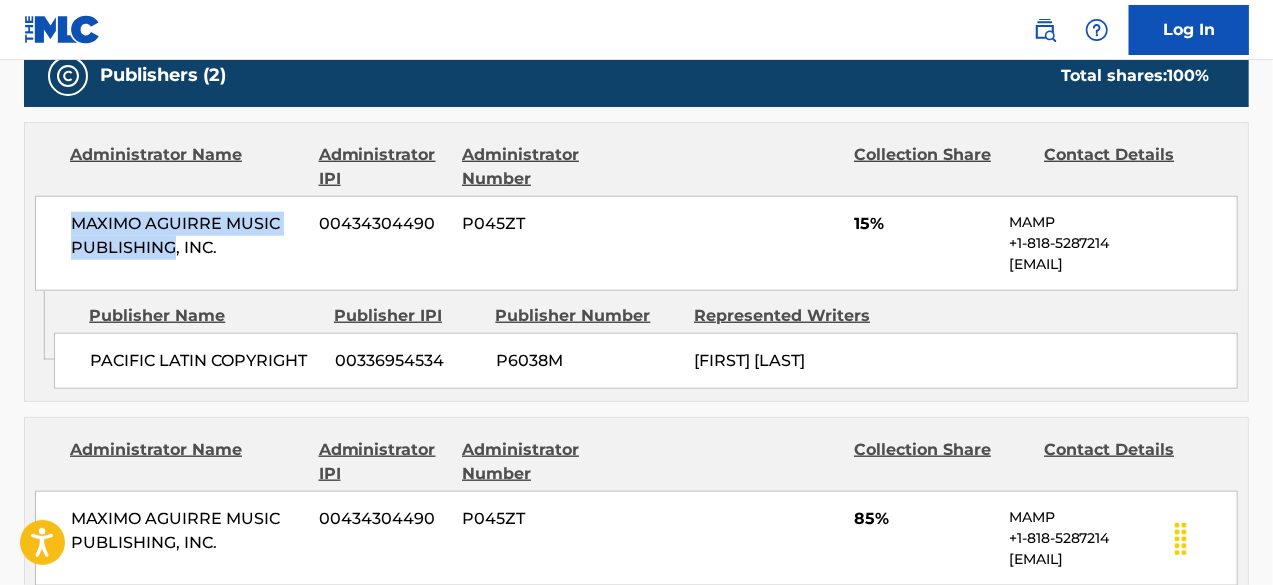 drag, startPoint x: 95, startPoint y: 220, endPoint x: 116, endPoint y: 234, distance: 25.23886 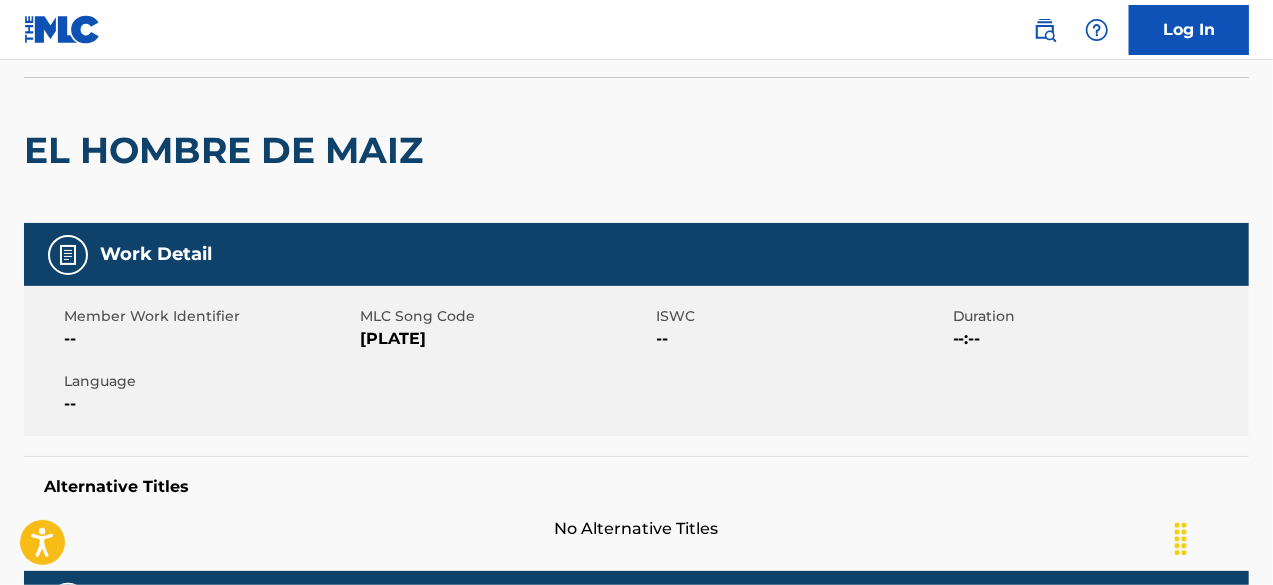 scroll, scrollTop: 0, scrollLeft: 0, axis: both 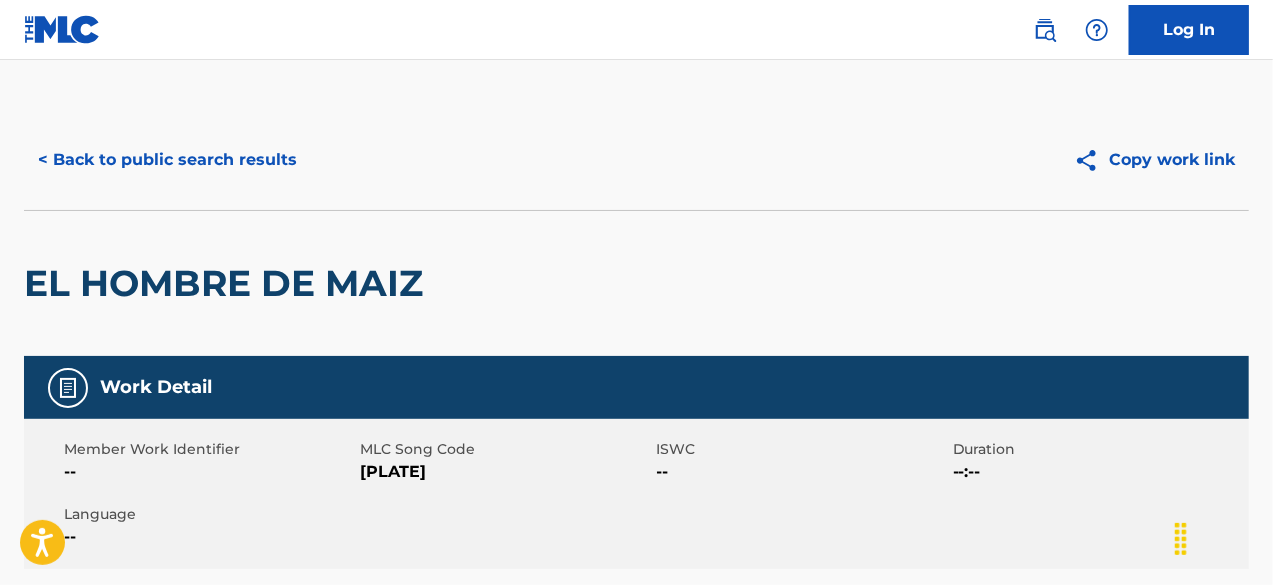 click on "< Back to public search results Copy work link" at bounding box center [636, 160] 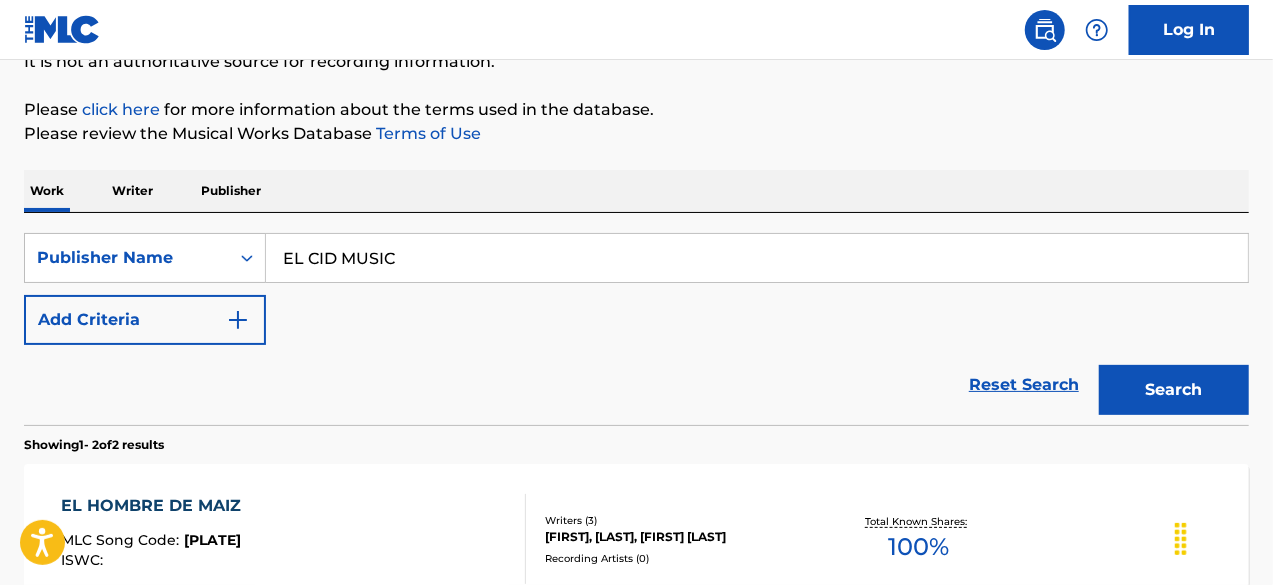 scroll, scrollTop: 266, scrollLeft: 0, axis: vertical 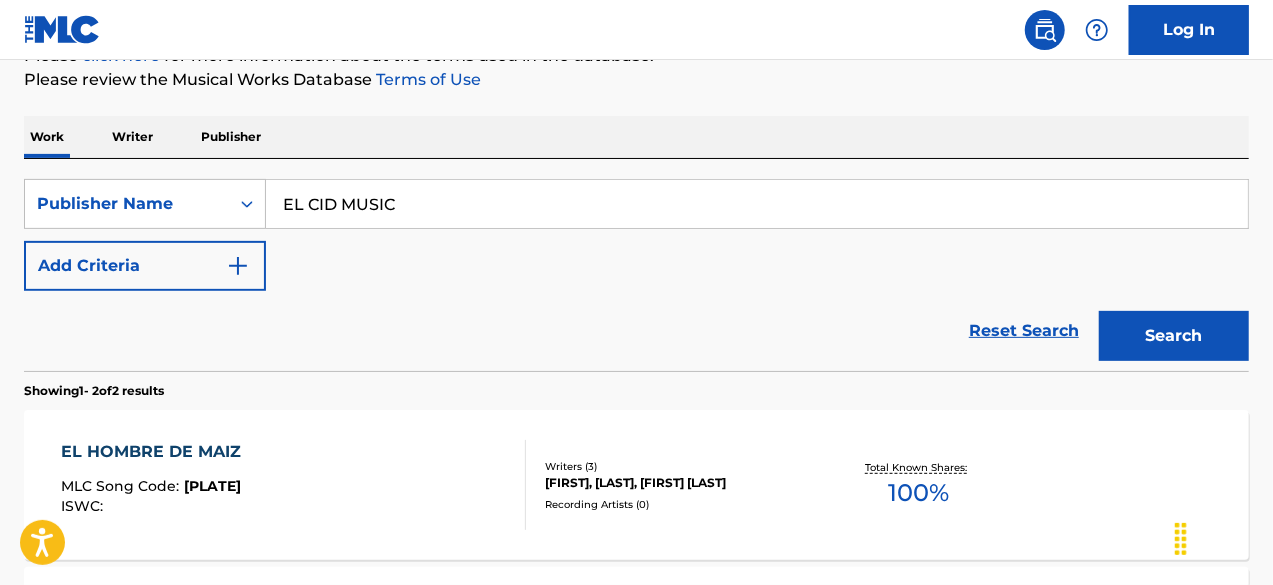 click on "EL CID MUSIC" at bounding box center (757, 204) 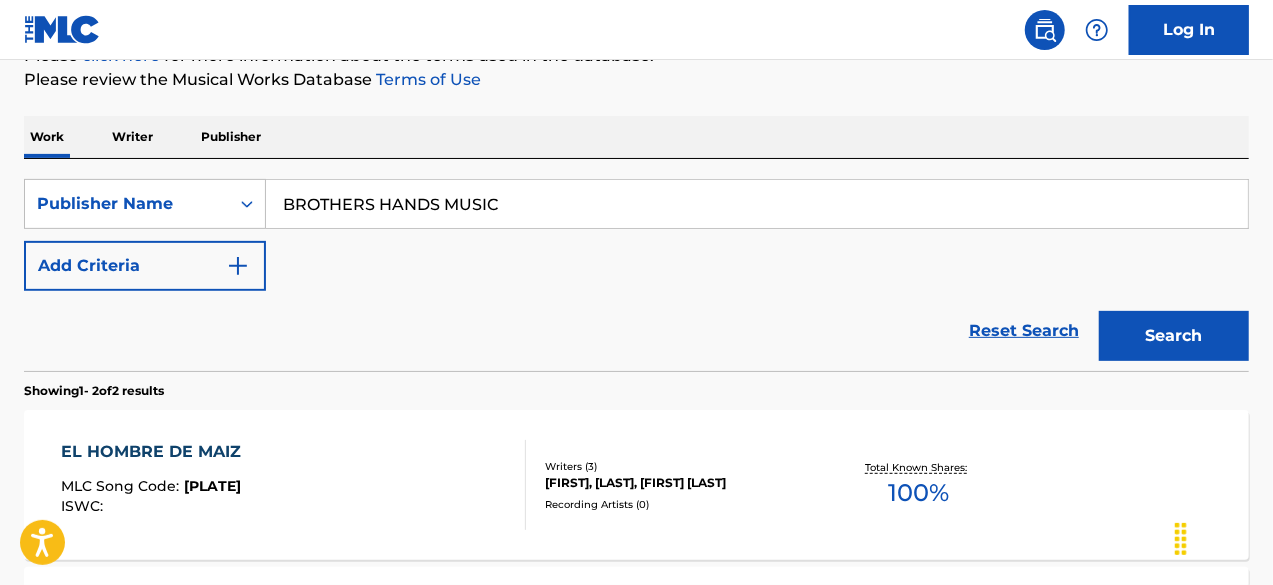 click on "Search" at bounding box center (1174, 336) 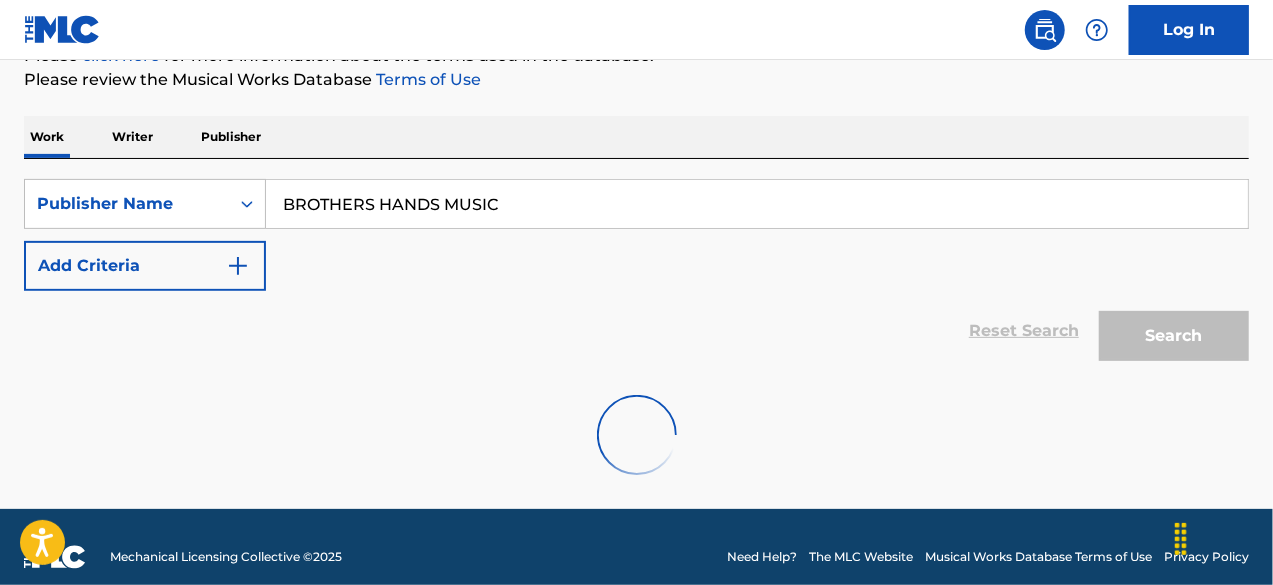scroll, scrollTop: 220, scrollLeft: 0, axis: vertical 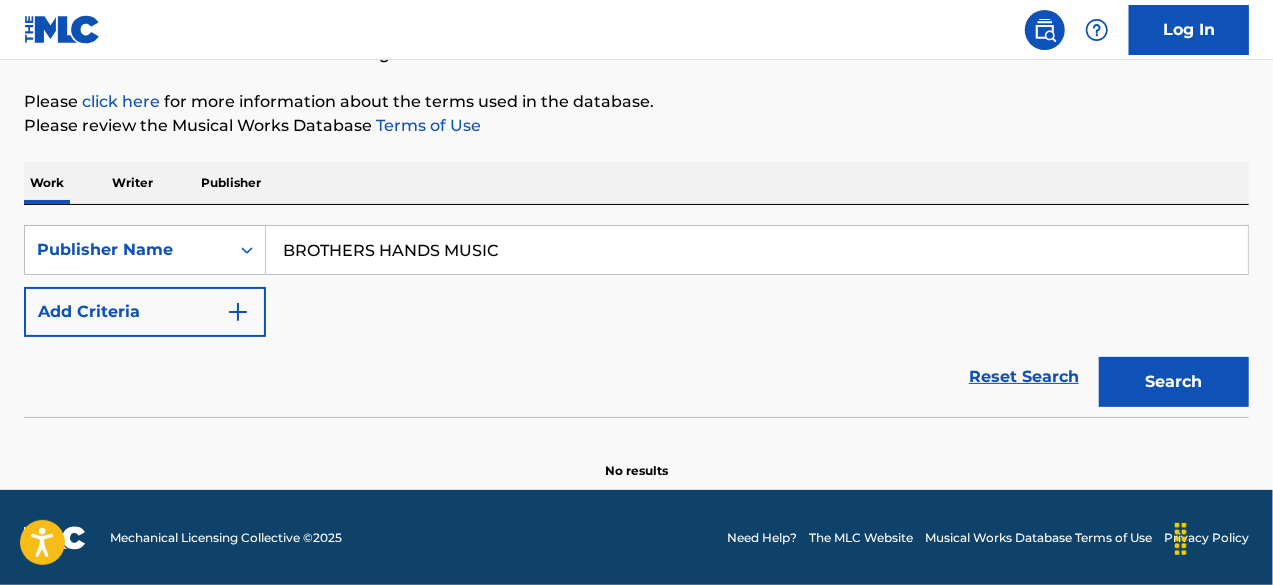 click on "BROTHERS HANDS MUSIC" at bounding box center [757, 250] 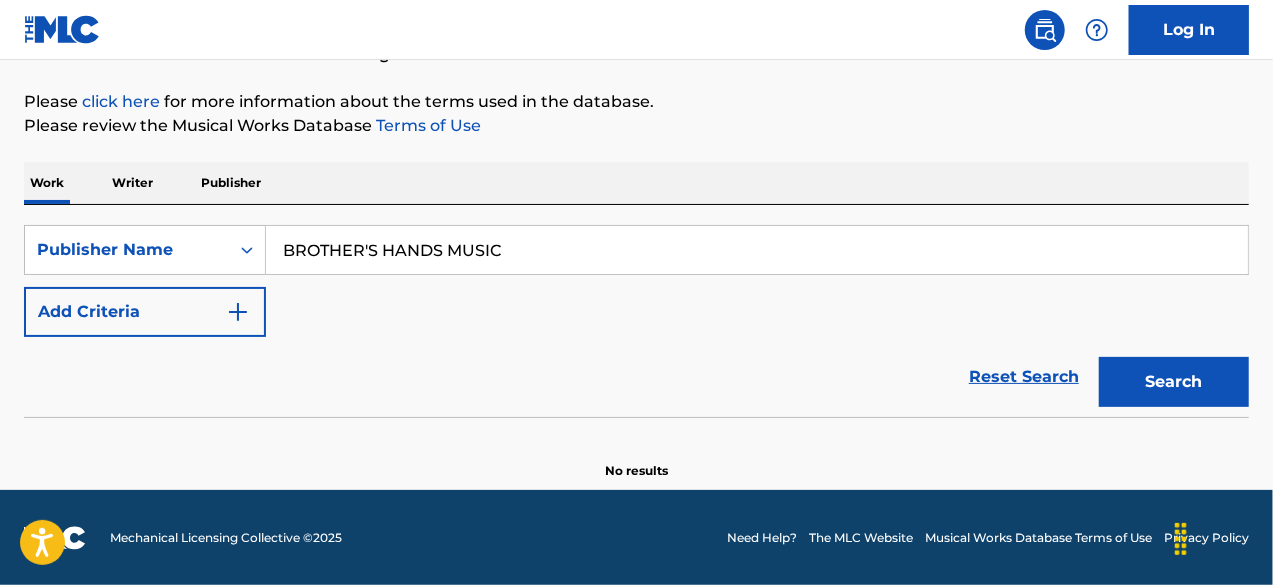 type on "BROTHER'S HANDS MUSIC" 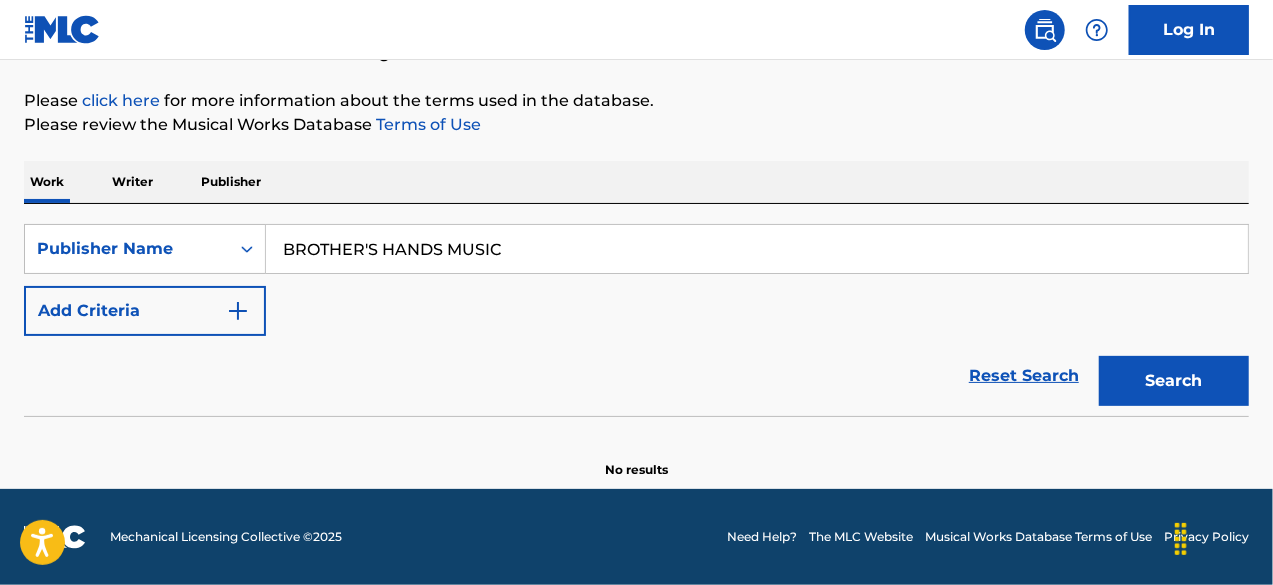 scroll, scrollTop: 220, scrollLeft: 0, axis: vertical 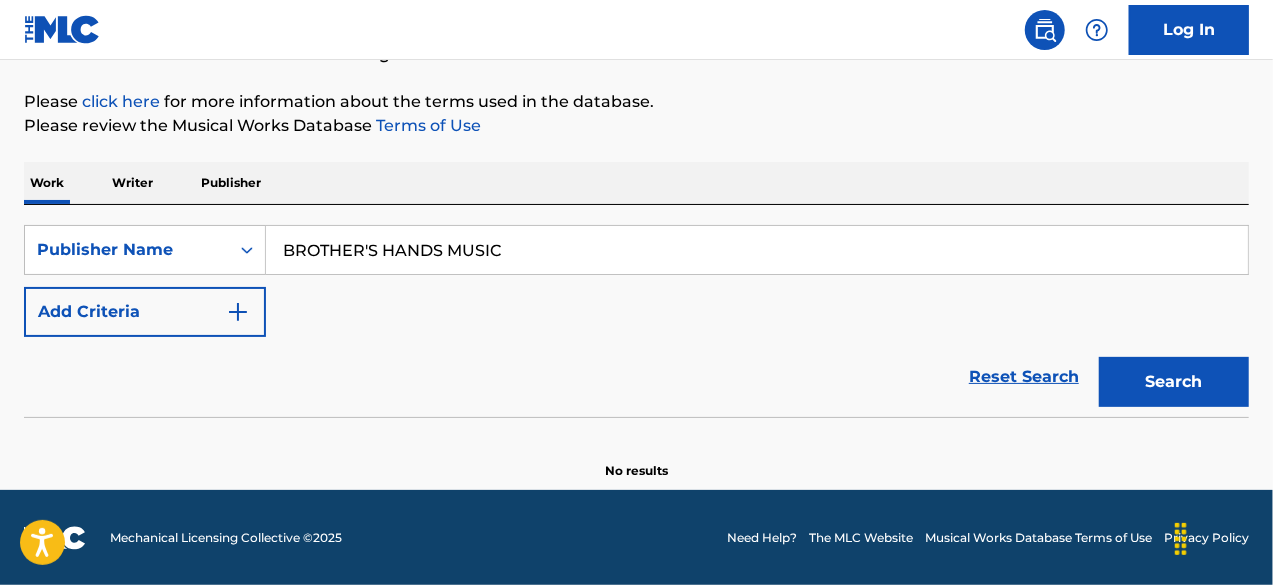 click on "The MLC Public Work Search The accuracy and completeness of The MLC's data is determined solely by our Members. It is not an authoritative source for recording information. Please   click here   for more information about the terms used in the database. Please review the Musical Works Database   Terms of Use Work Writer Publisher SearchWithCriteria25f1811d-cf9c-4cf1-be6f-549345f38529 Publisher Name BROTHER'S HANDS MUSIC Add Criteria Reset Search Search No results" at bounding box center (636, 185) 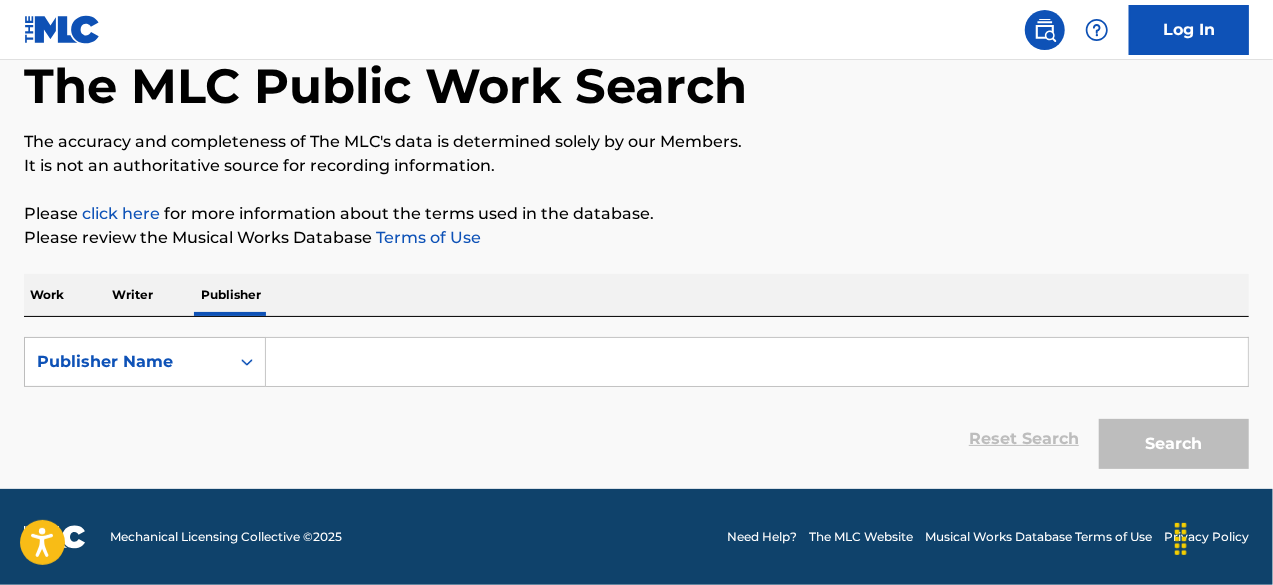 scroll, scrollTop: 0, scrollLeft: 0, axis: both 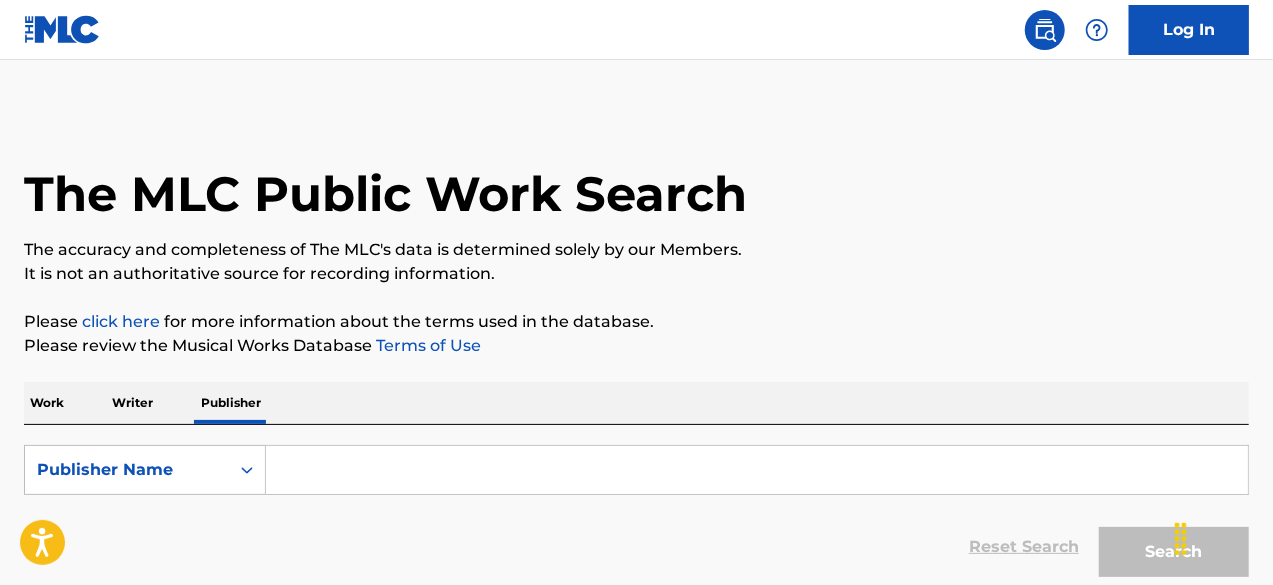 drag, startPoint x: 396, startPoint y: 482, endPoint x: 405, endPoint y: 470, distance: 15 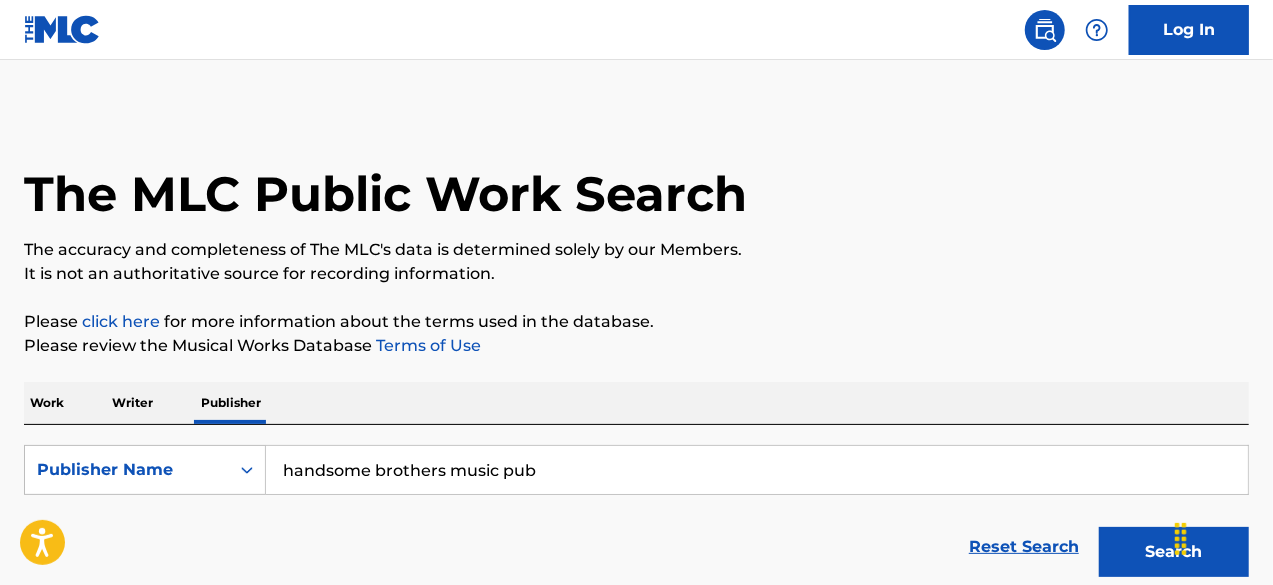 click on "handsome brothers music pub" at bounding box center [757, 470] 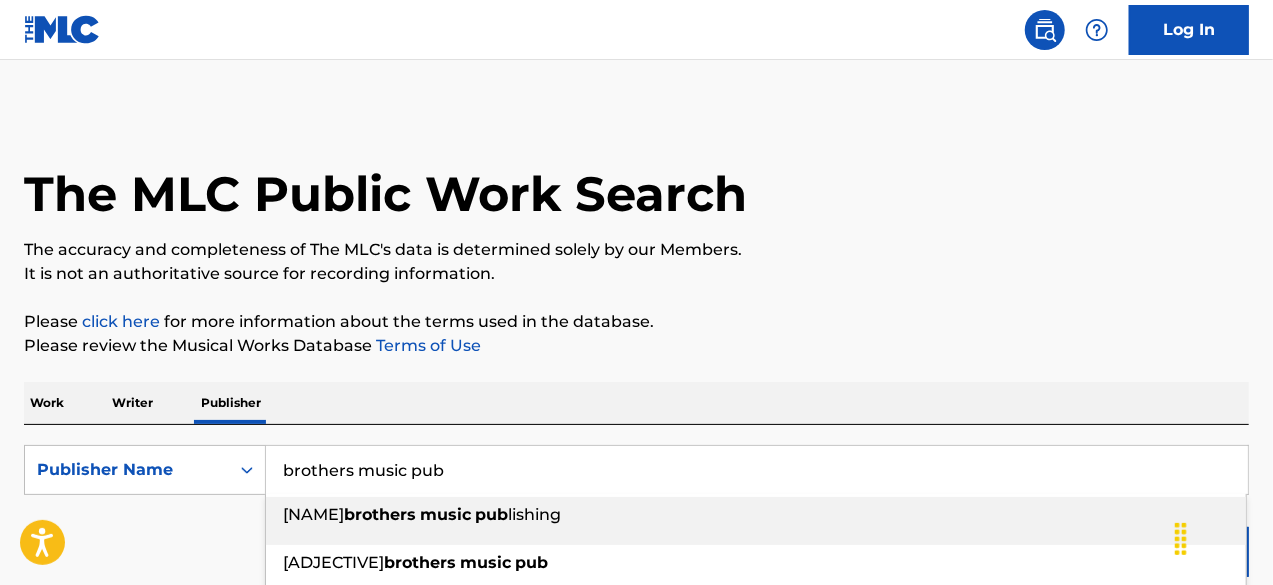 click on "brothers music pub" at bounding box center (757, 470) 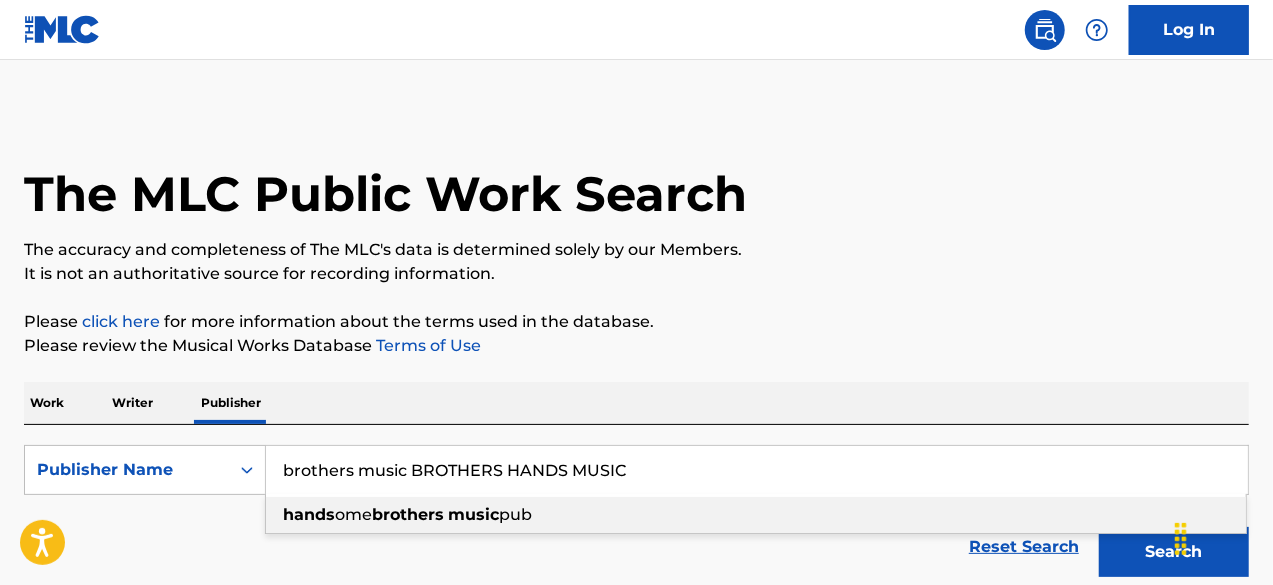 click on "brothers music BROTHERS HANDS MUSIC" at bounding box center (757, 470) 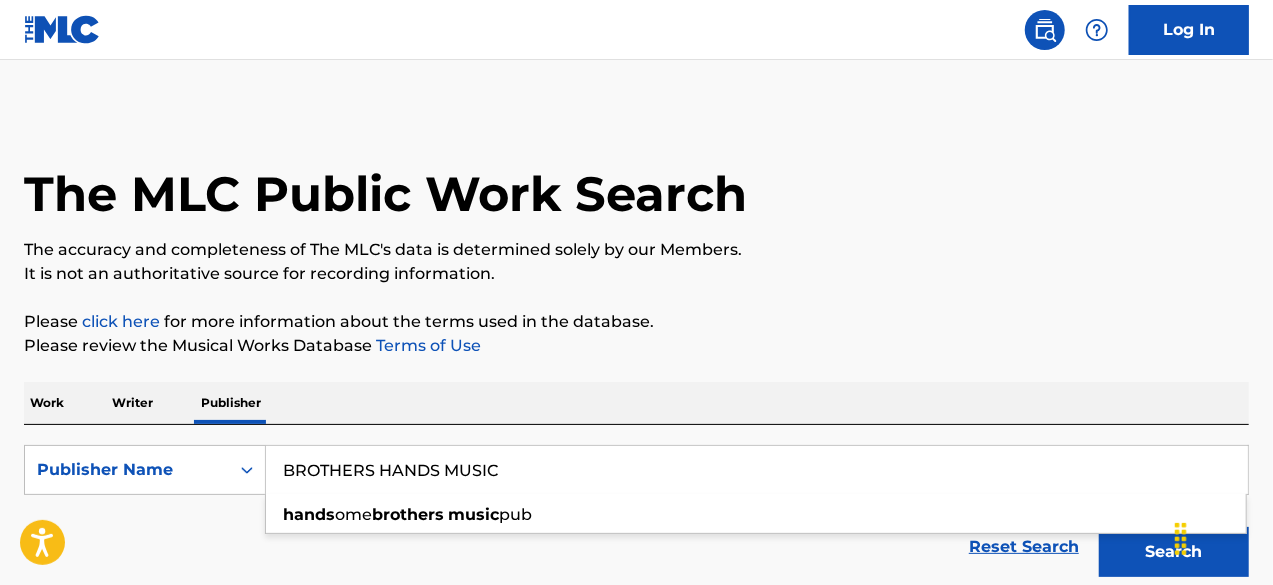 click on "Reset Search Search" at bounding box center (636, 547) 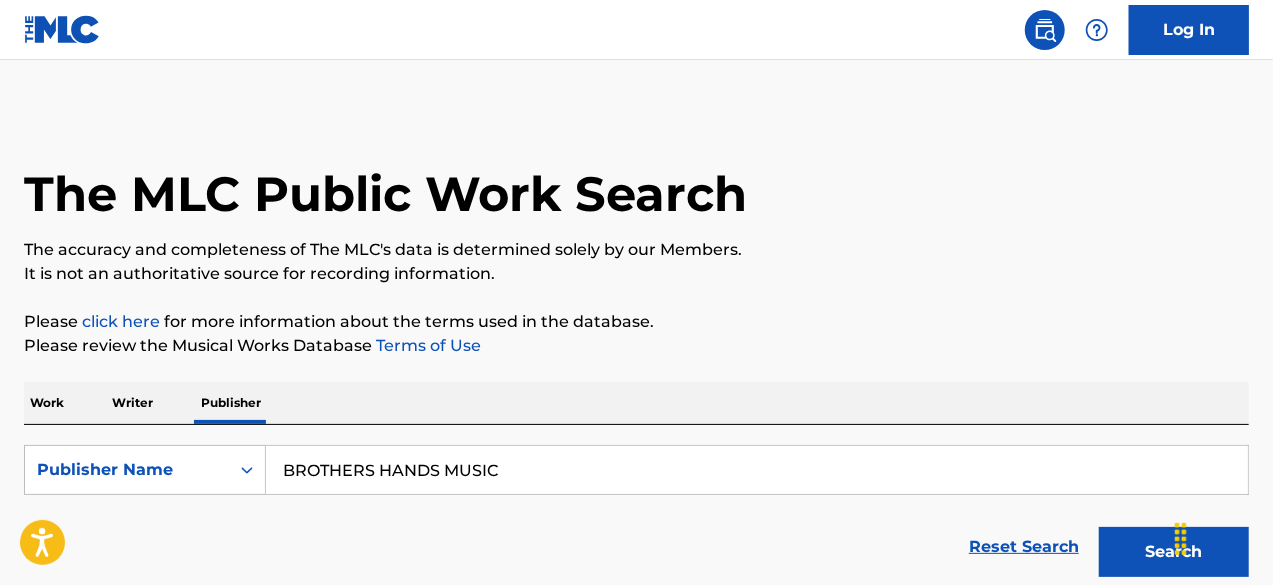 click on "BROTHERS HANDS MUSIC" at bounding box center [757, 470] 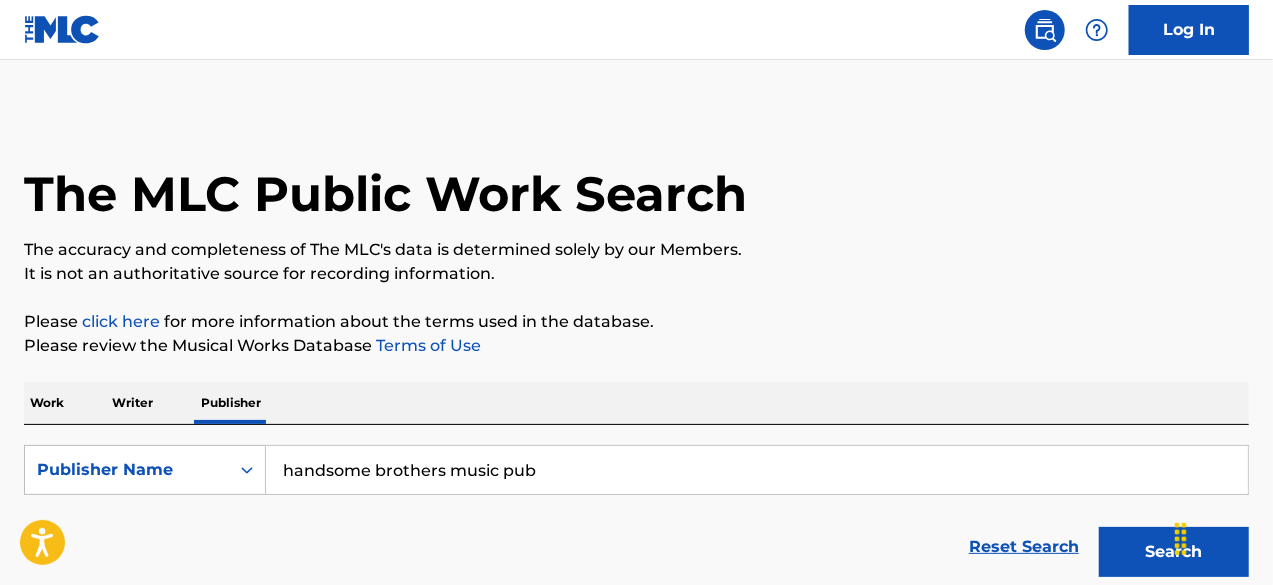click on "Reset Search Search" at bounding box center (636, 547) 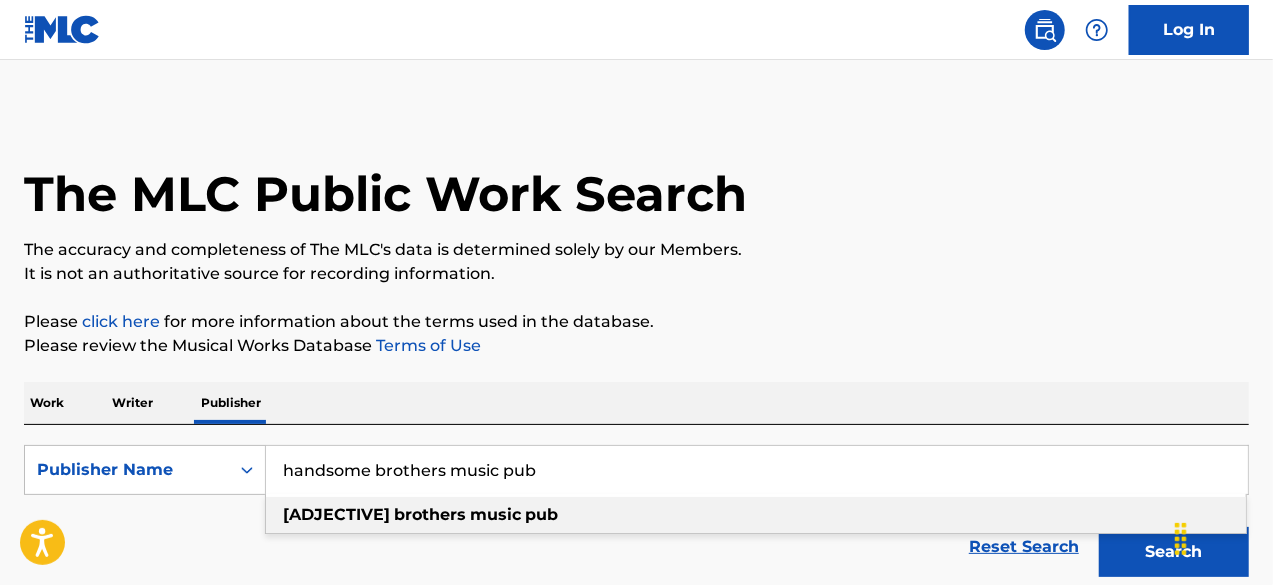 click on "handsome brothers music pub" at bounding box center [757, 470] 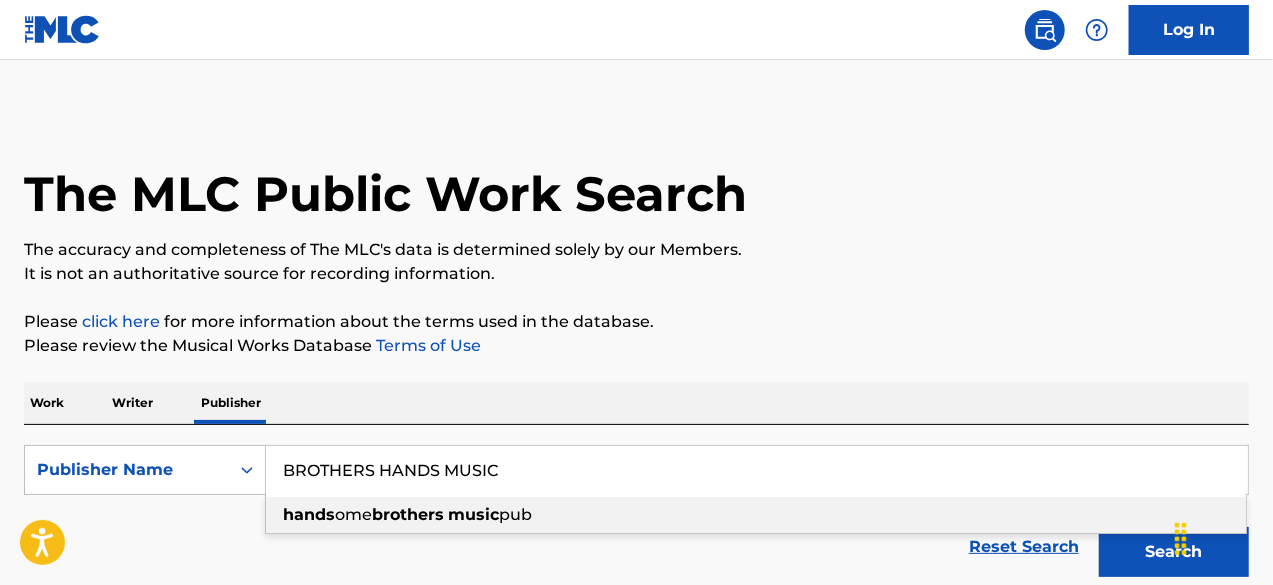 click on "Work Writer Publisher" at bounding box center (636, 403) 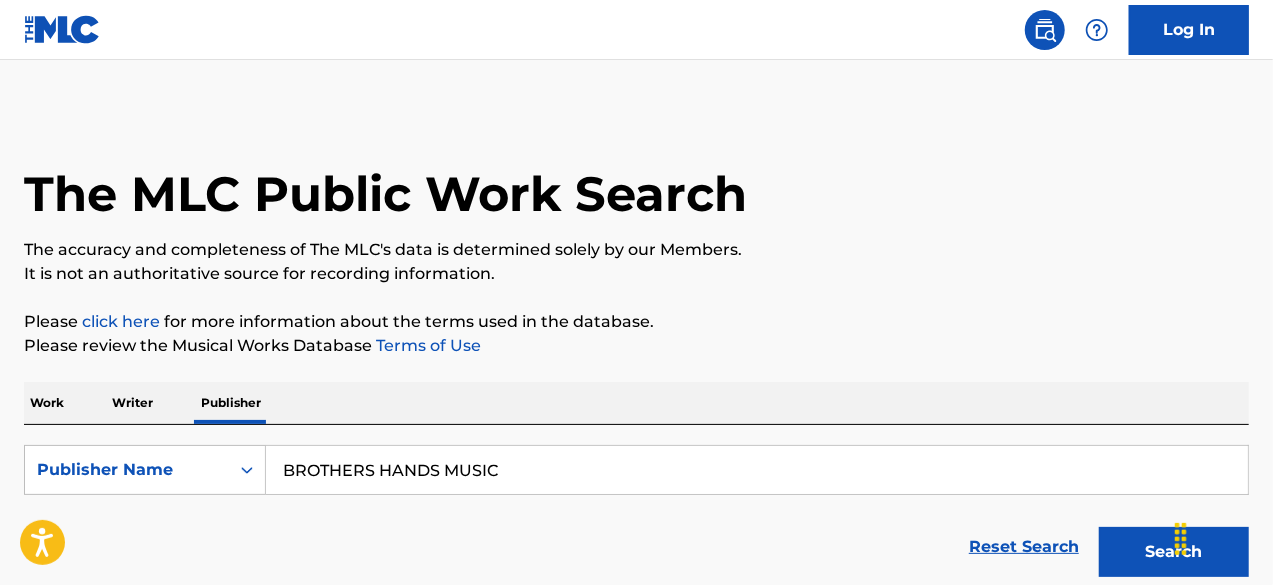 scroll, scrollTop: 107, scrollLeft: 0, axis: vertical 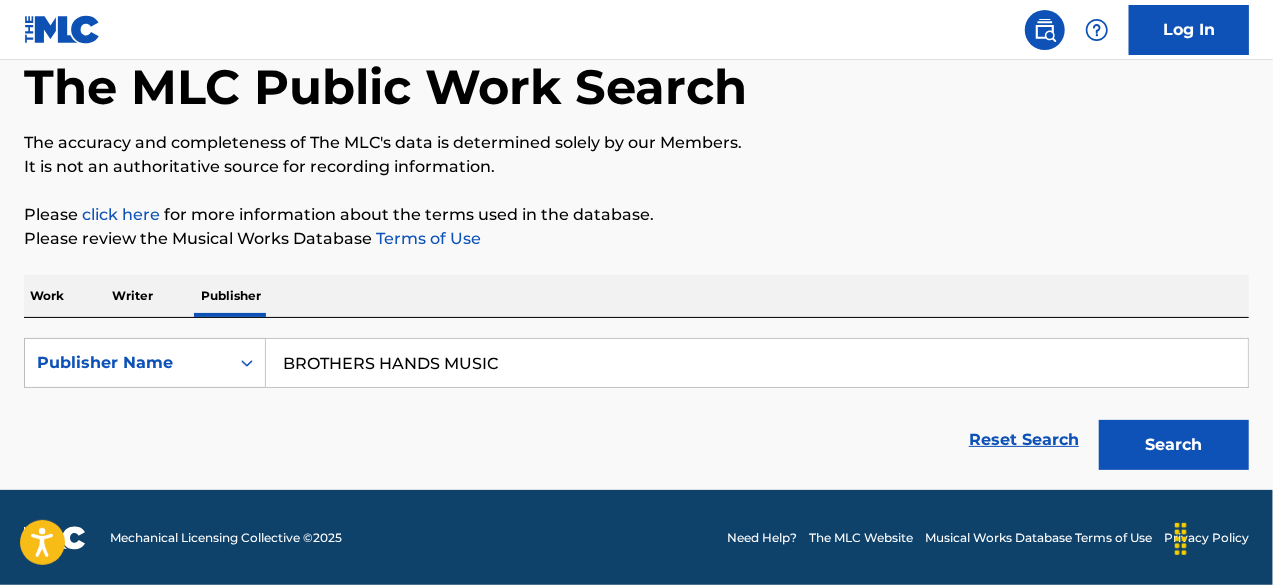 click on "Search" at bounding box center (1174, 445) 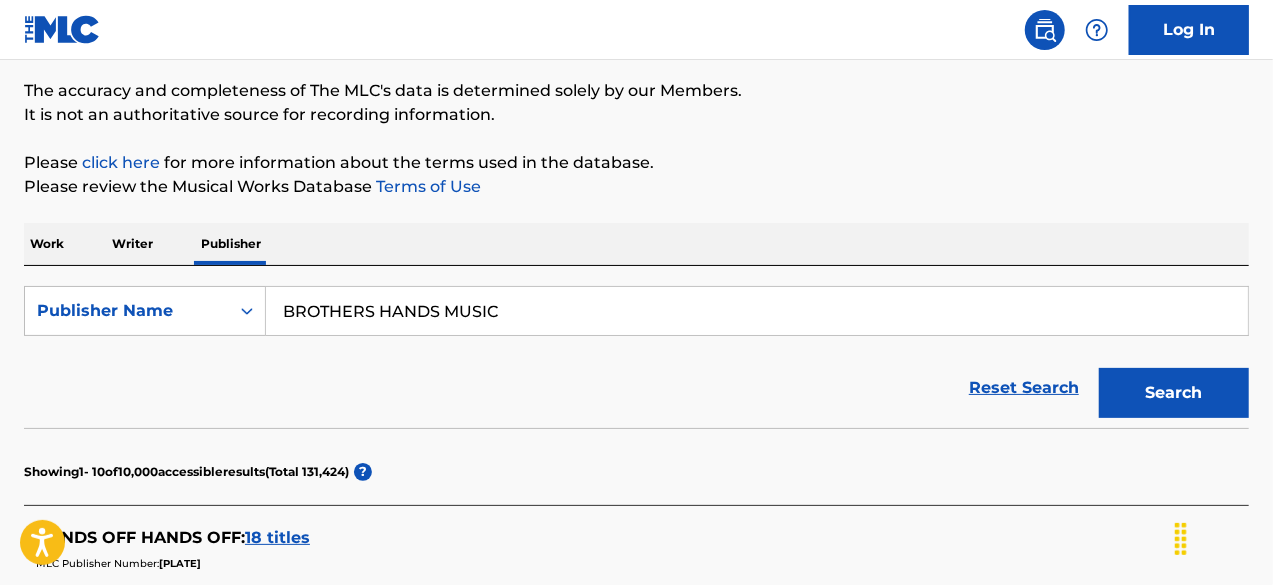 scroll, scrollTop: 0, scrollLeft: 0, axis: both 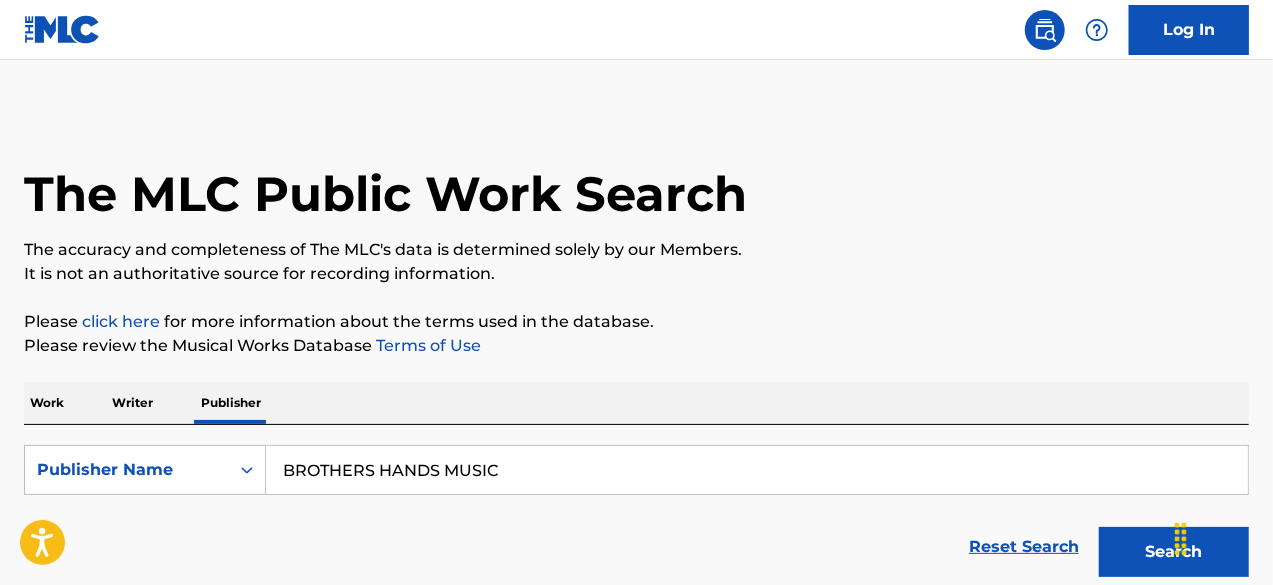 click on "BROTHERS HANDS MUSIC" at bounding box center [757, 470] 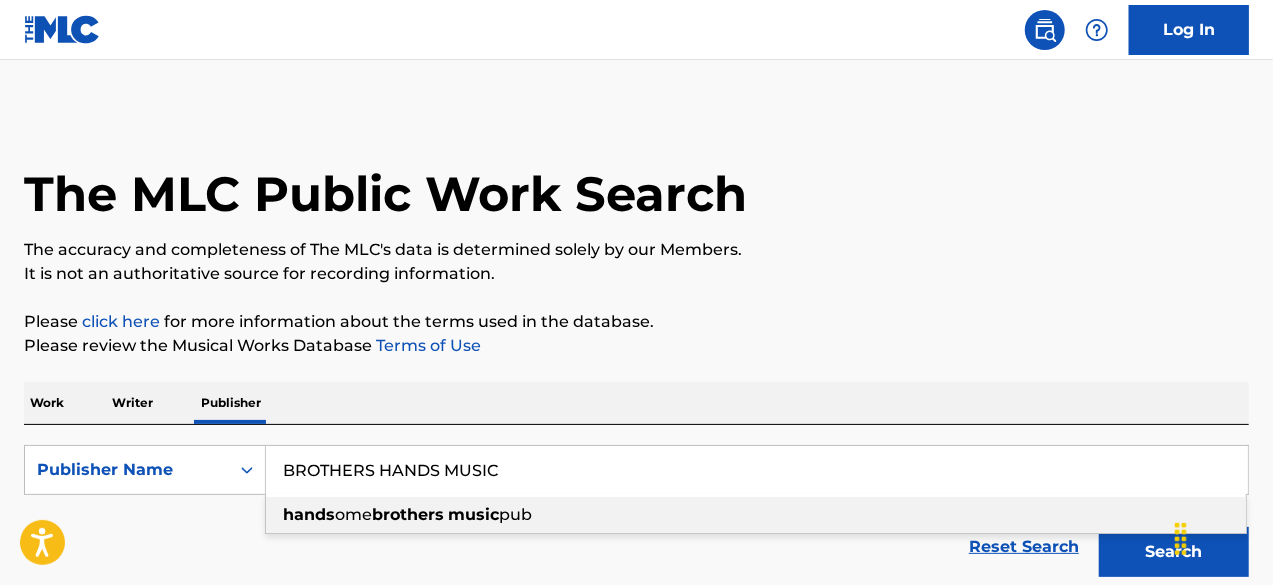 paste on "[EMAIL]" 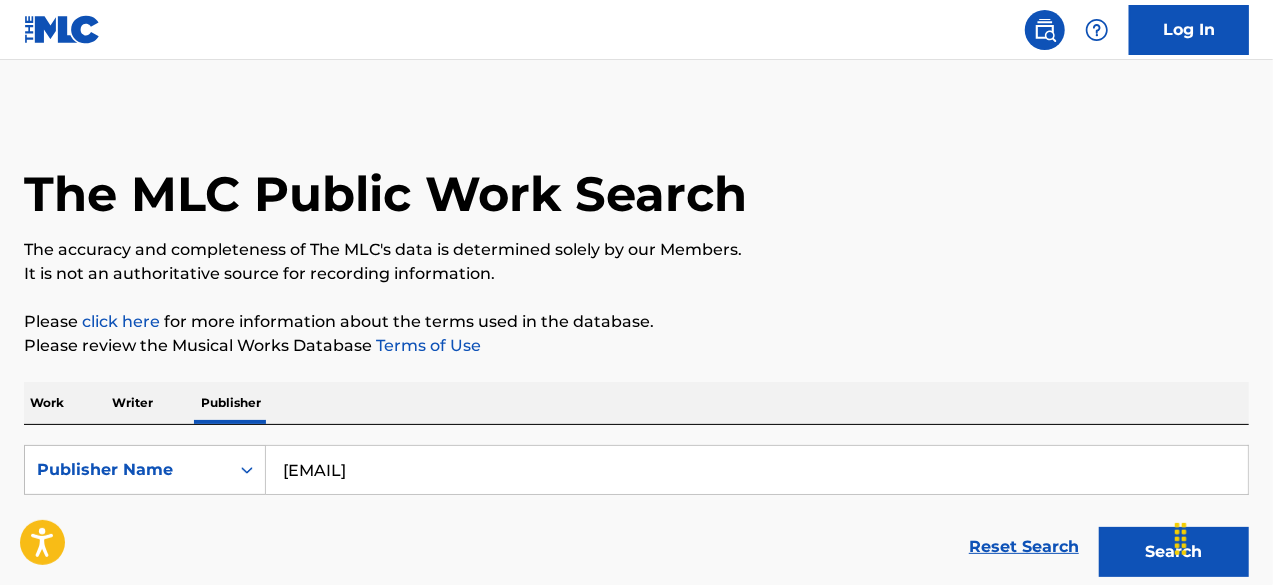 click on "[EMAIL]" at bounding box center [757, 470] 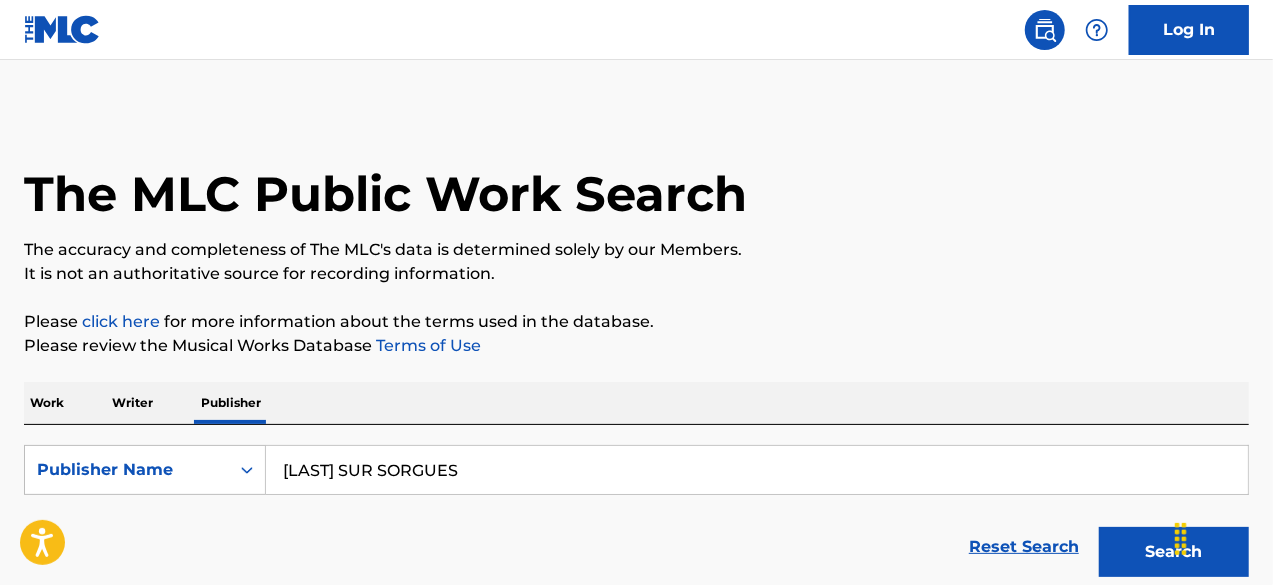 type on "[LAST] SUR SORGUES" 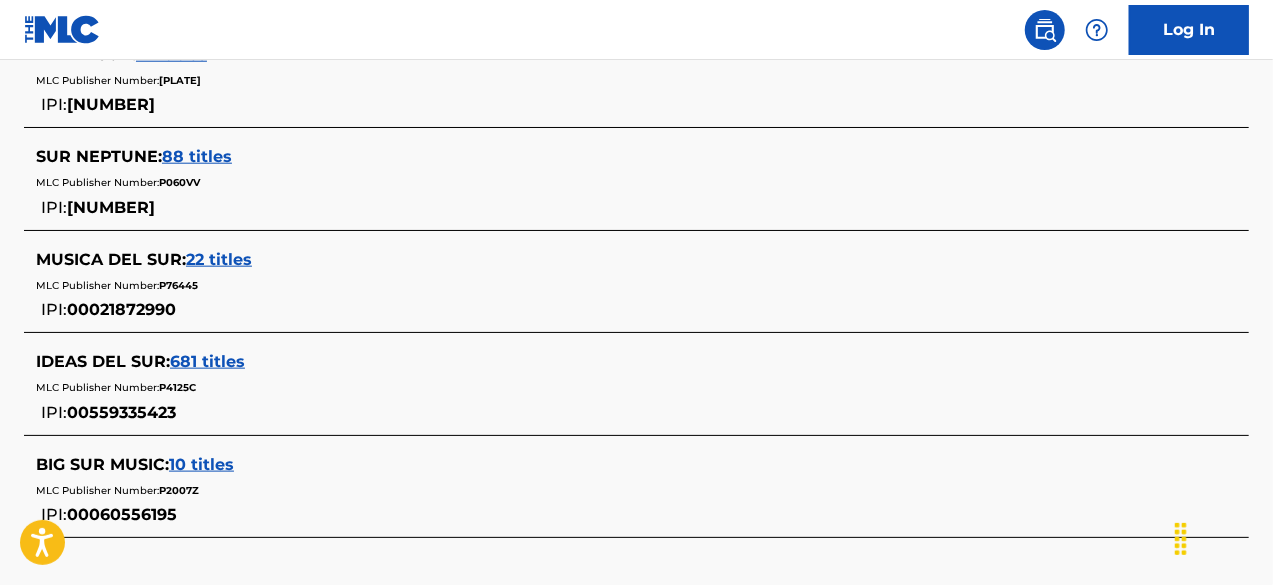 scroll, scrollTop: 368, scrollLeft: 0, axis: vertical 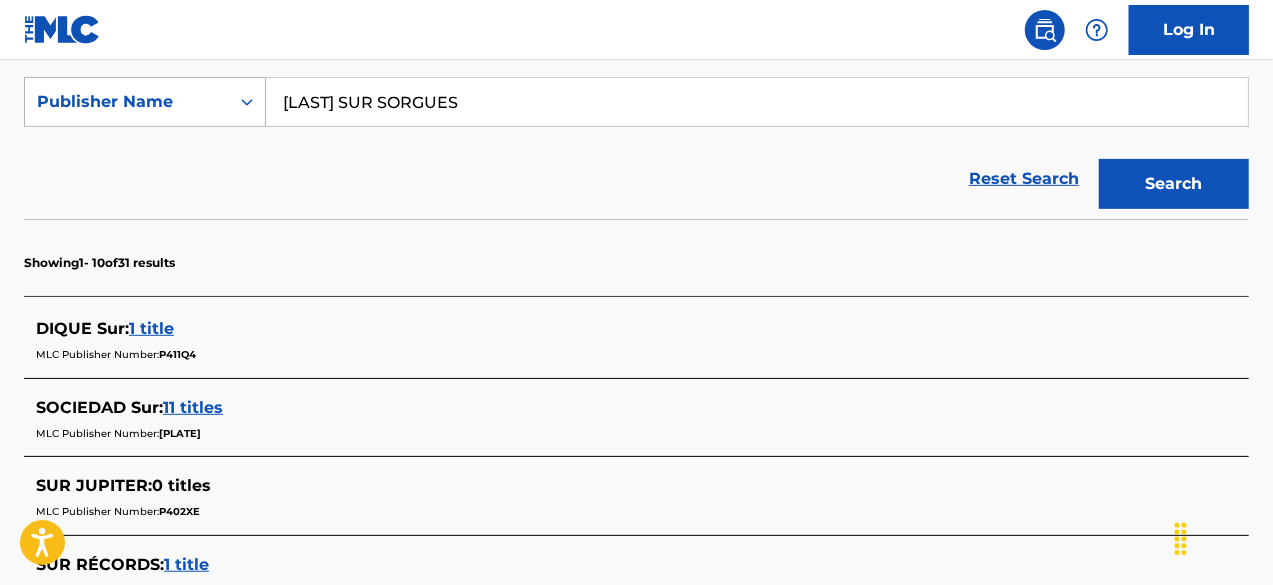 click on "Publisher Name" at bounding box center (127, 102) 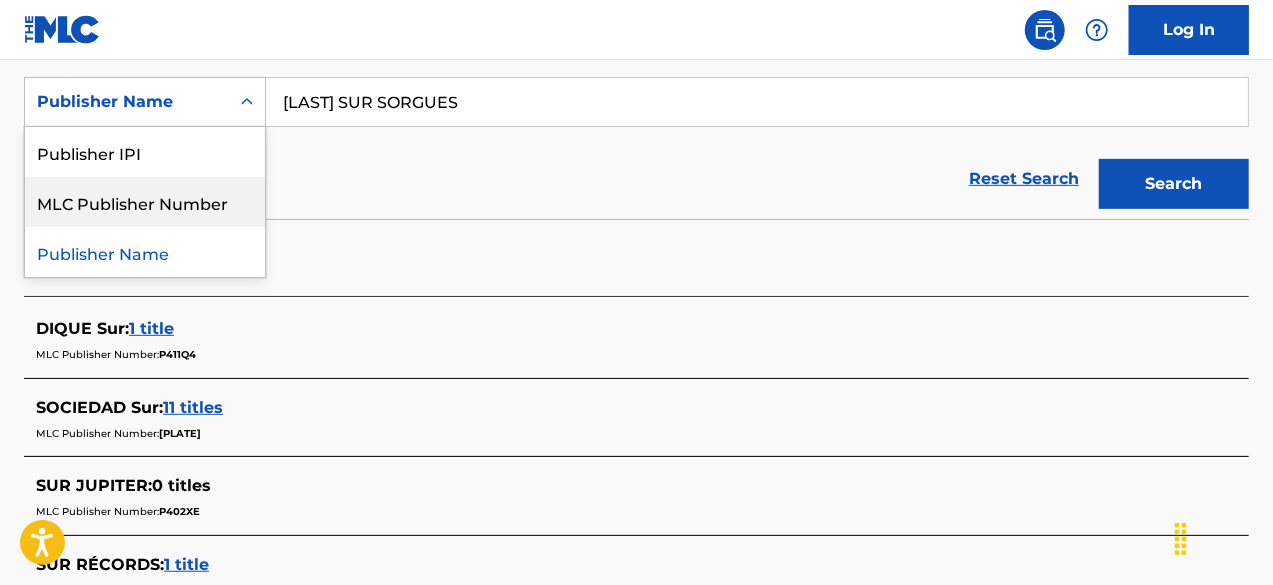 click on "Reset Search Search" at bounding box center (636, 179) 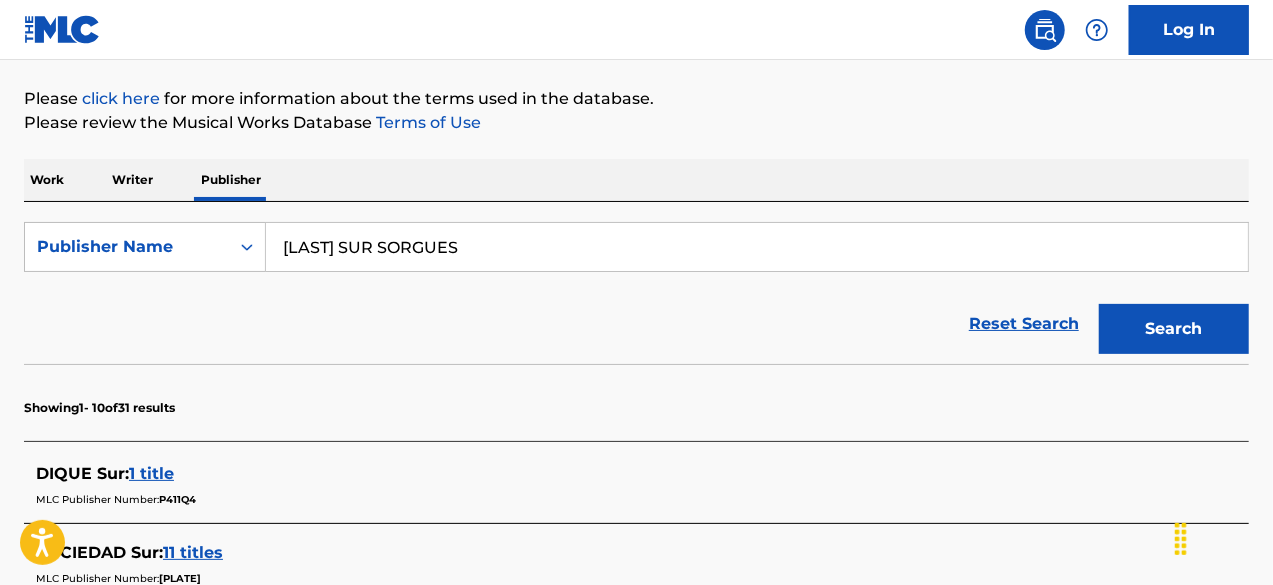 scroll, scrollTop: 102, scrollLeft: 0, axis: vertical 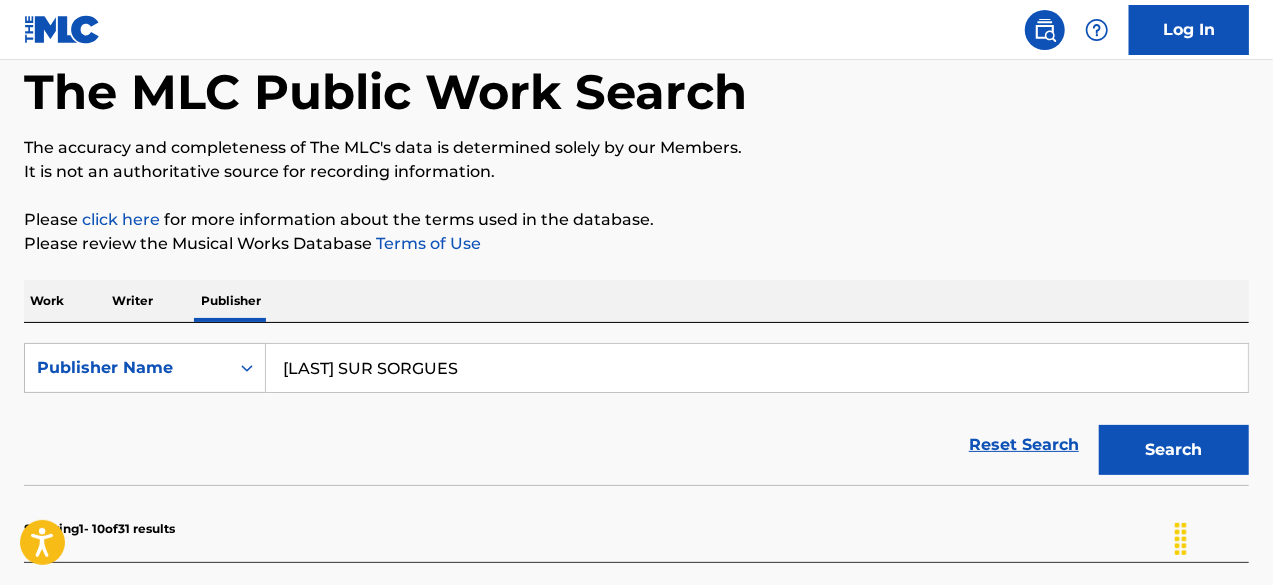 click on "Writer" at bounding box center [132, 301] 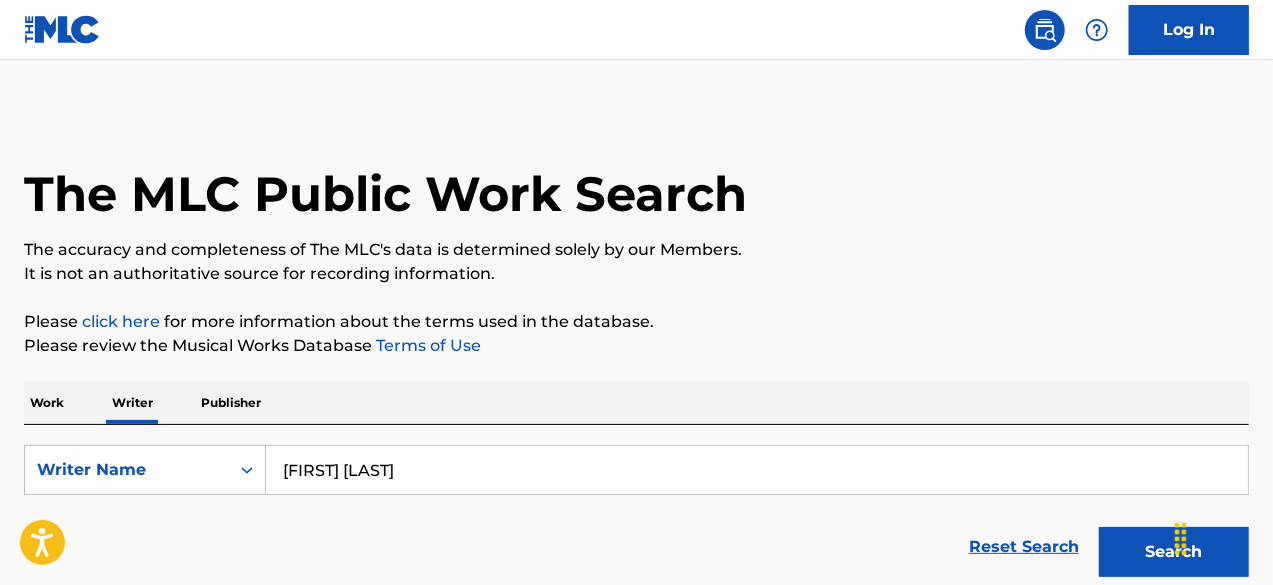 click on "[FIRST] [LAST]" at bounding box center [757, 470] 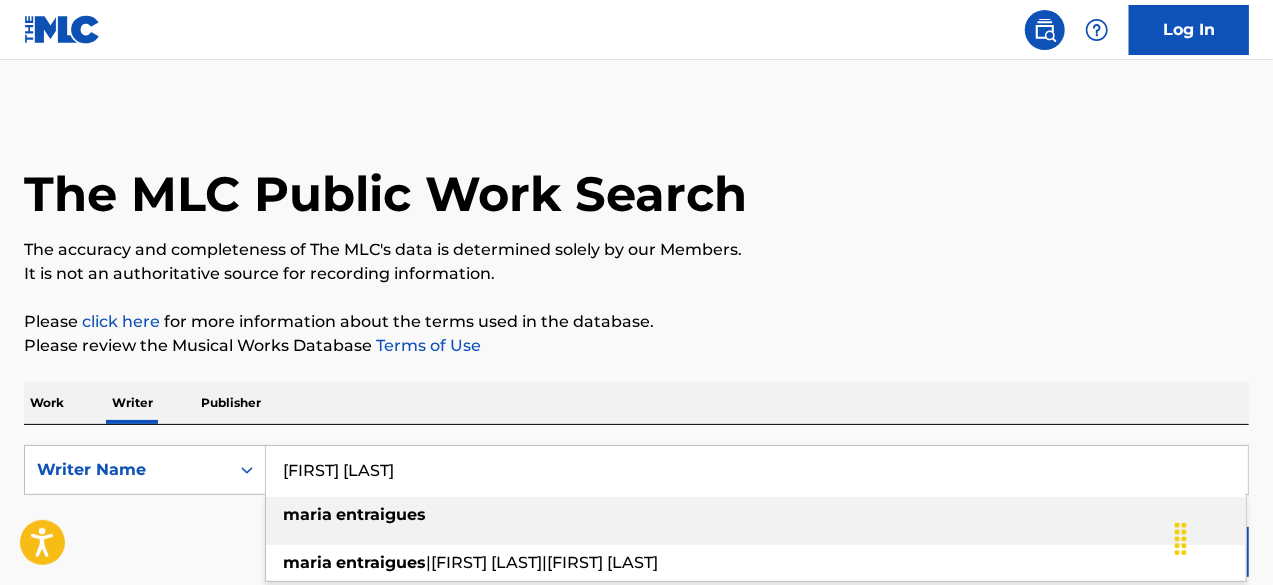 type on "[FIRST] [LAST]" 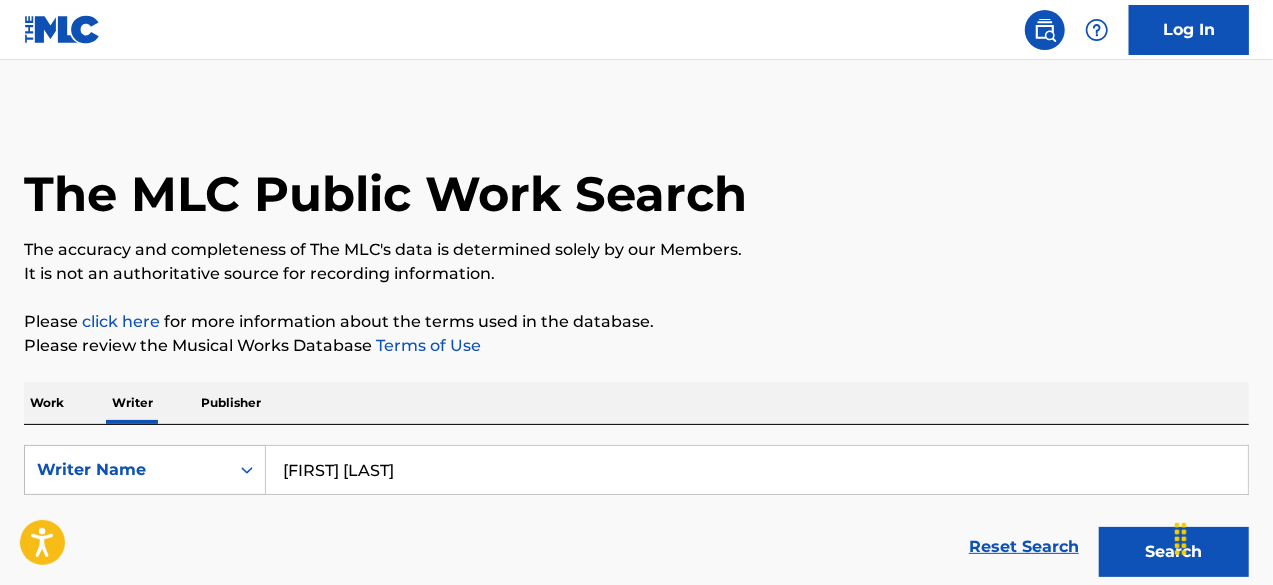 click on "The MLC Public Work Search The accuracy and completeness of The MLC's data is determined solely by our Members. It is not an authoritative source for recording information. Please   click here   for more information about the terms used in the database. Please review the Musical Works Database   Terms of Use Work Writer Publisher SearchWithCriteriab558954d-871d-4640-95d6-5f396a90bd03 Writer Name [FIRST] [LAST] Reset Search Search Showing  1  -   10  of  10,000  accessible  results  (Total   20,433 ) ? [FIRST] [LAST] :  2 titles STEVEN TAETZ :  7 titles [FIRST] [LAST] [FIRST] :  1 title [FIRST] [LAST] :  2 titles STEVEN DOUGLAS TAETZ :  0 titles STEVEN TAETZ :  13 titles IPI:  00557872109 [FIRST] :  111 titles [FIRST] :  1 title [FIRST] [LAST] :  1 title IPI:  01008843178 [FIRST] [LAST] :  1 title IPI:  00050160625 FIRST 1 2 3 LAST Results Per Page: 10 25 50 100" at bounding box center (636, 768) 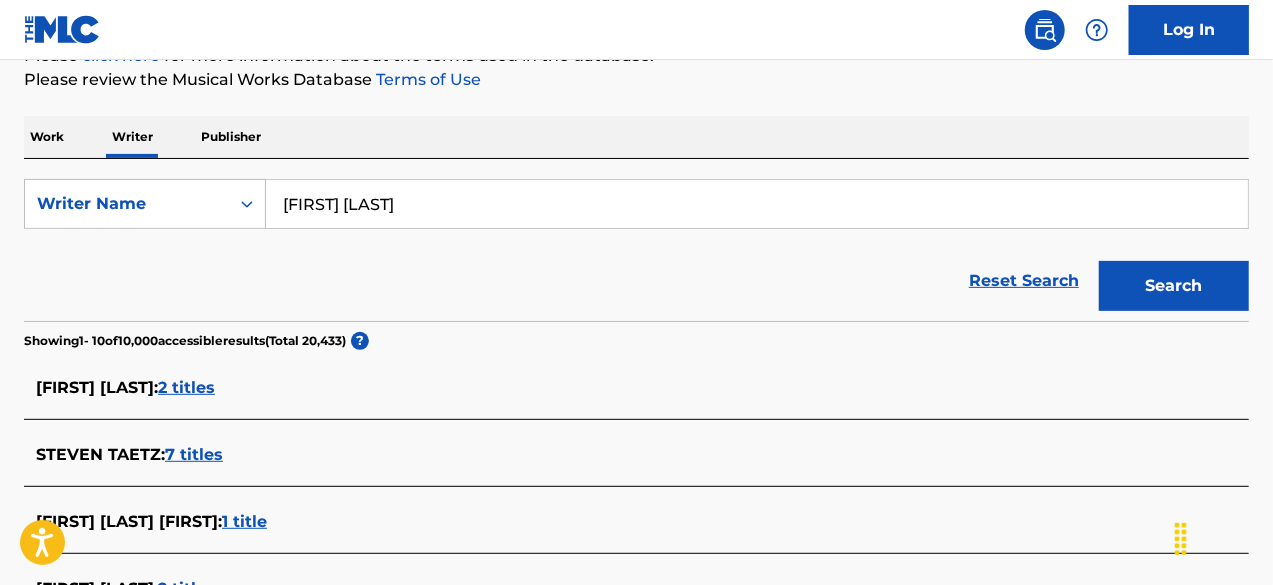click on "Search" at bounding box center (1174, 286) 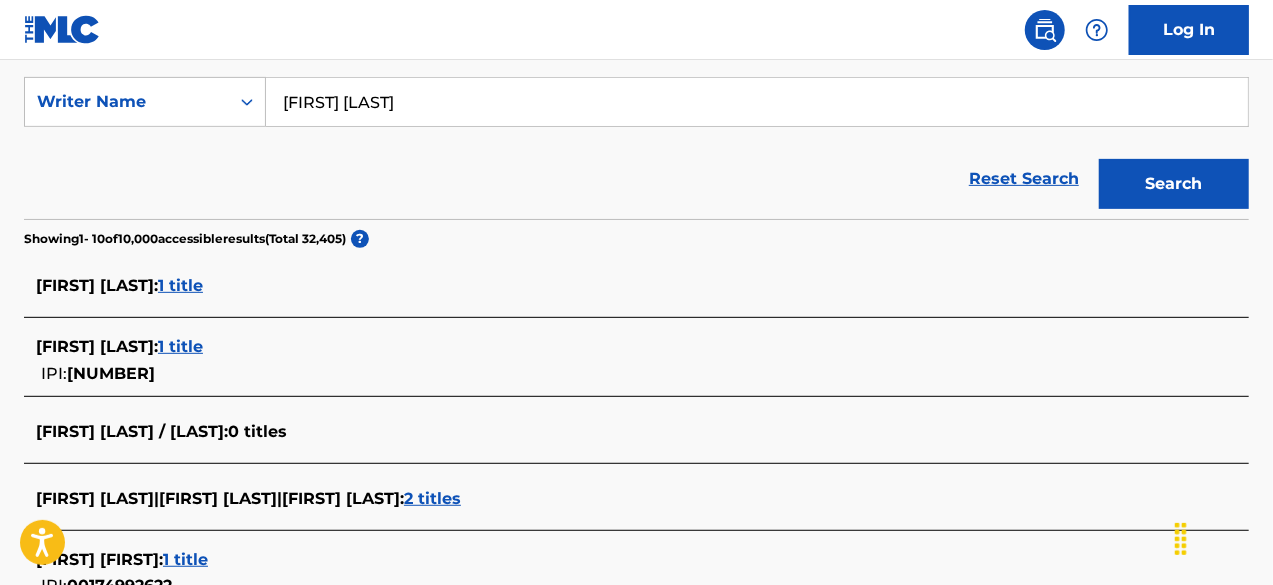 scroll, scrollTop: 400, scrollLeft: 0, axis: vertical 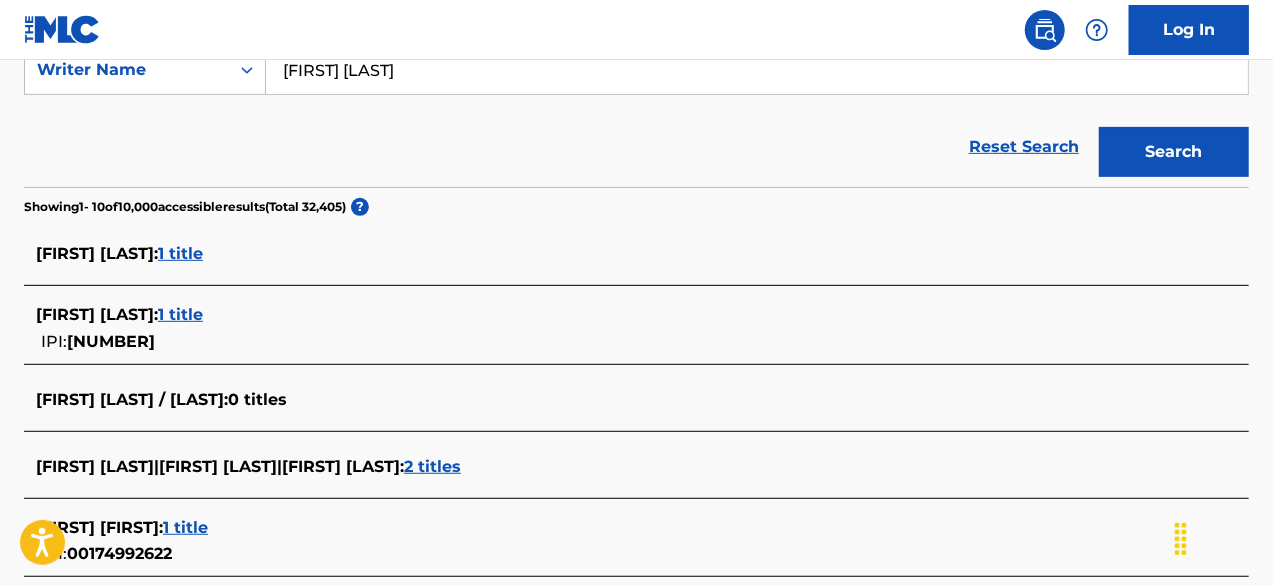 click on "1 title" at bounding box center (180, 314) 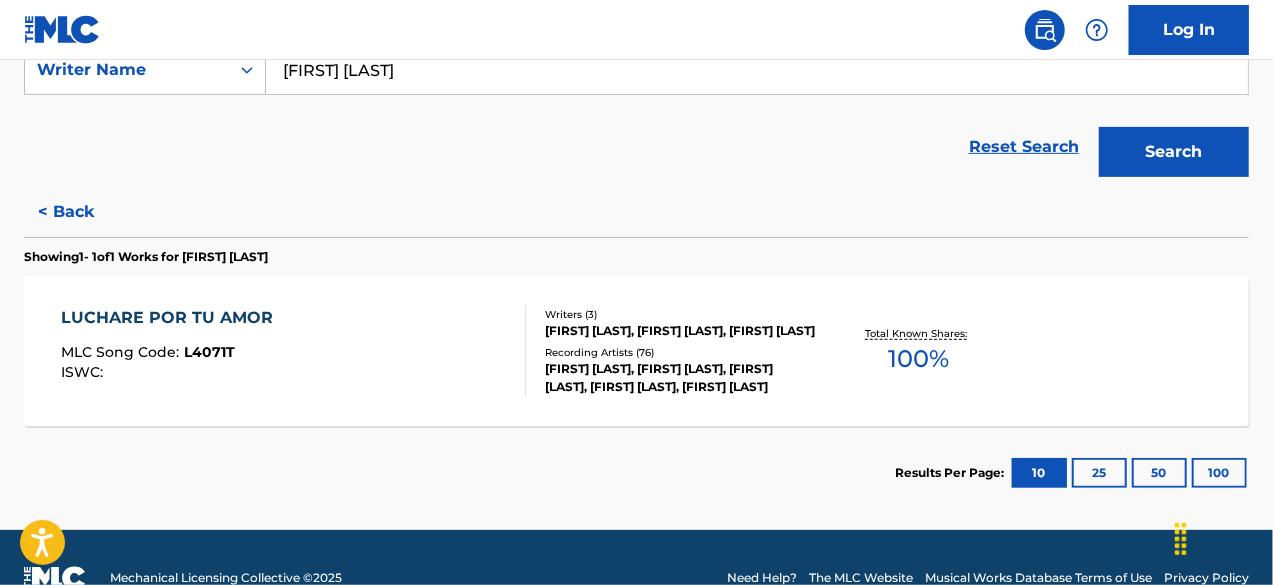 click on "[FIRST] [LAST], [FIRST] [LAST], [FIRST] [LAST], [FIRST] [LAST], [FIRST] [LAST]" at bounding box center (681, 378) 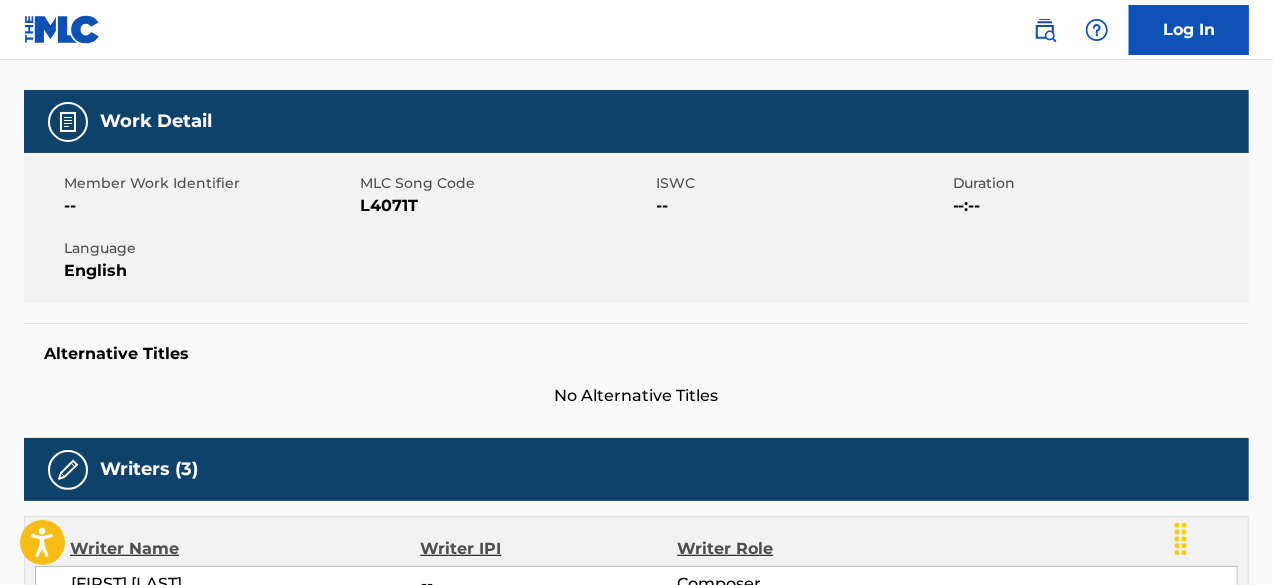 scroll, scrollTop: 0, scrollLeft: 0, axis: both 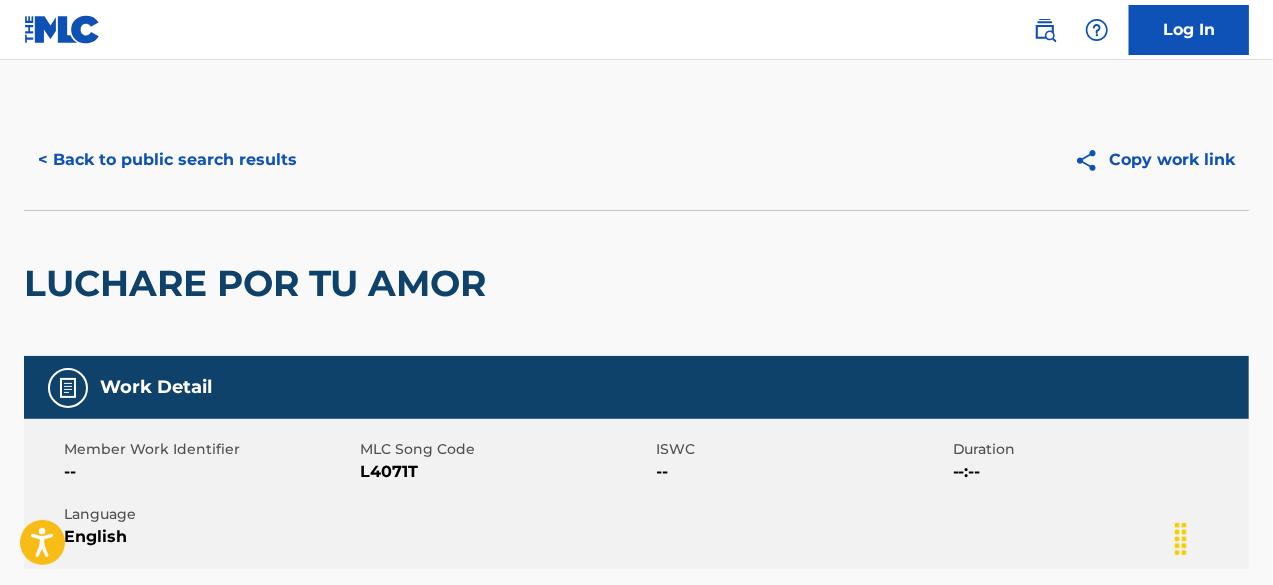 click on "< Back to public search results" at bounding box center (167, 160) 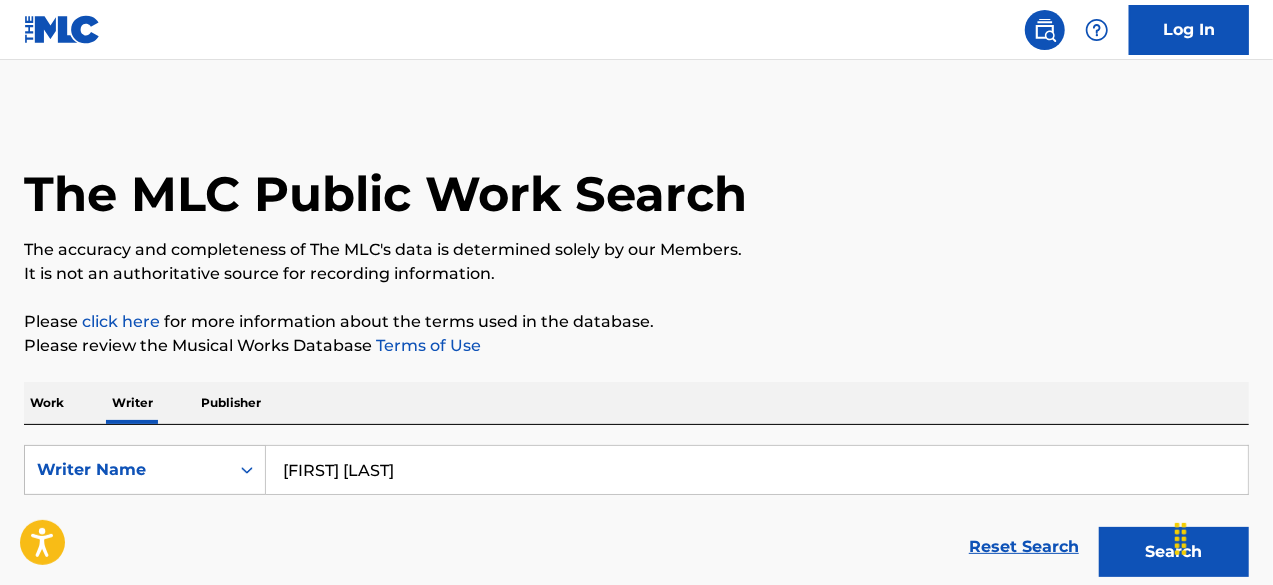 scroll, scrollTop: 168, scrollLeft: 0, axis: vertical 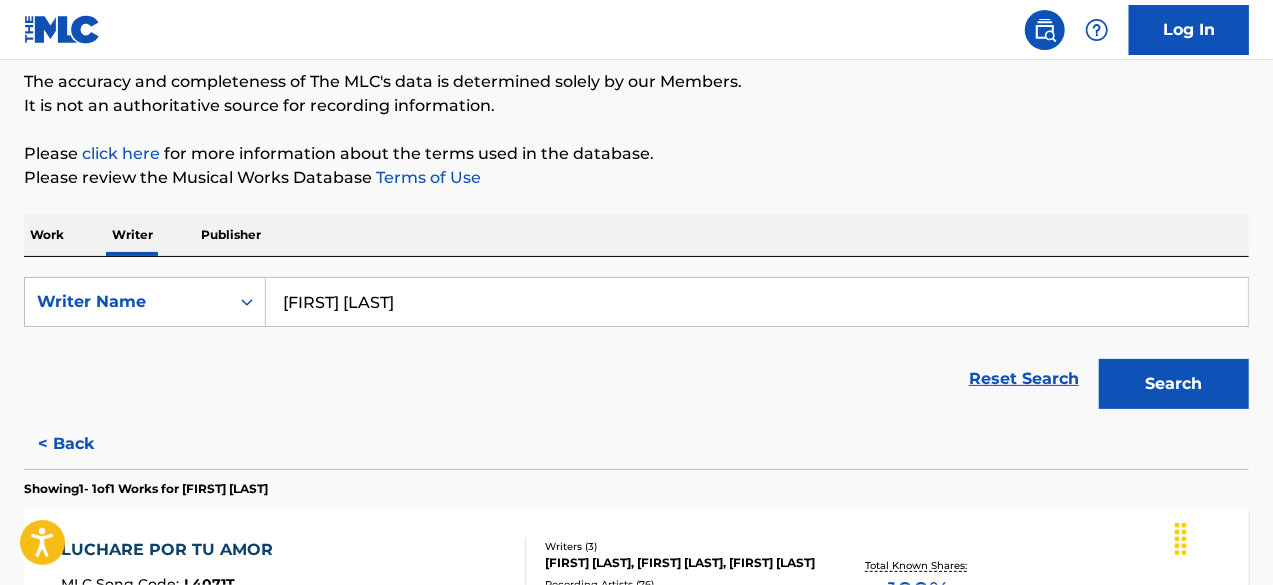 click on "Publisher" at bounding box center (231, 235) 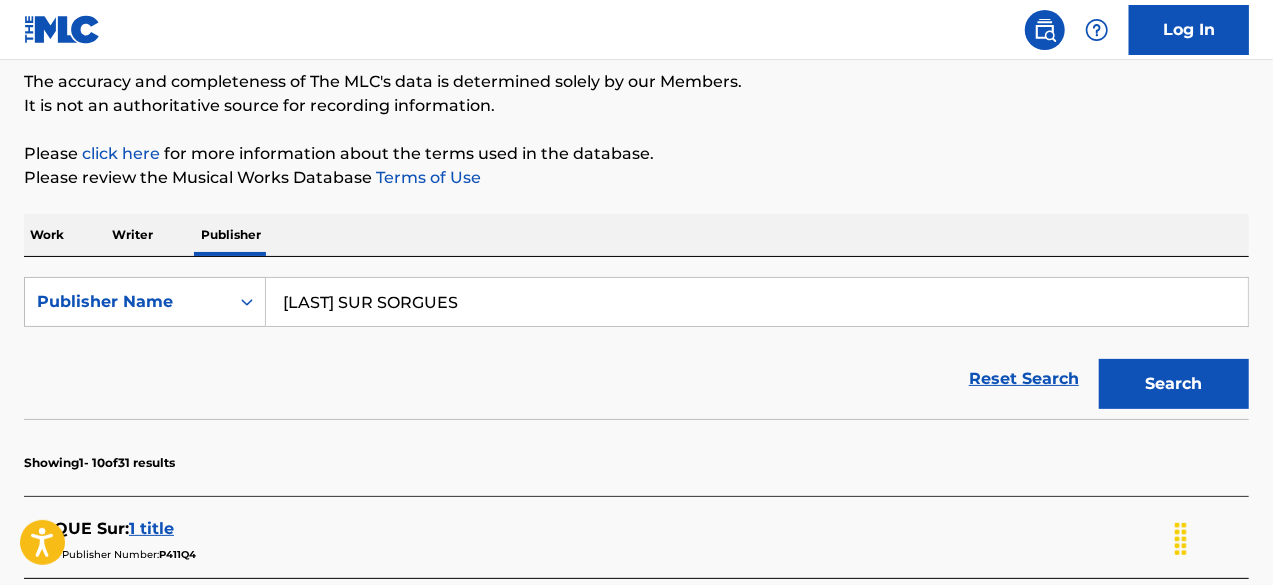 scroll, scrollTop: 0, scrollLeft: 0, axis: both 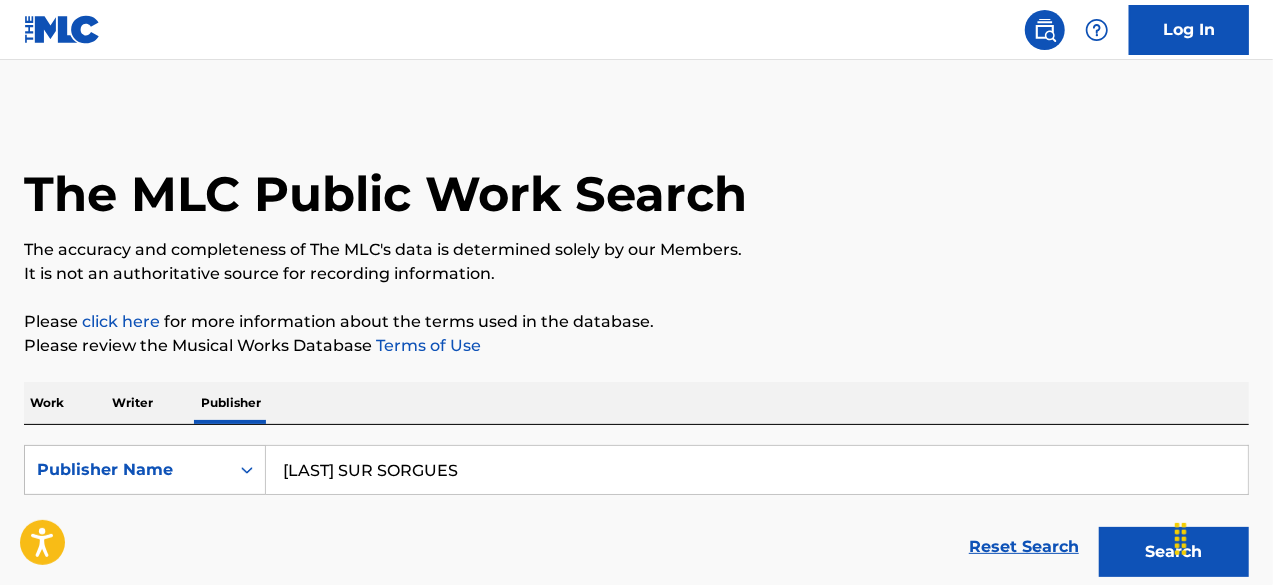 click on "[LAST] SUR SORGUES" at bounding box center [757, 470] 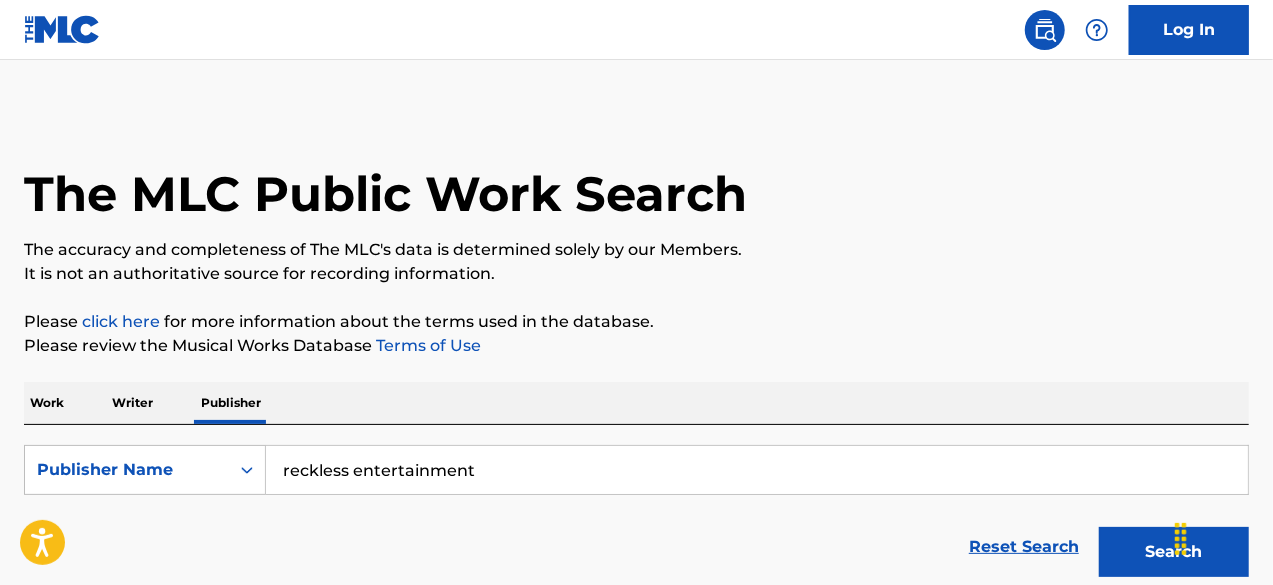 click on "Search" at bounding box center [1174, 552] 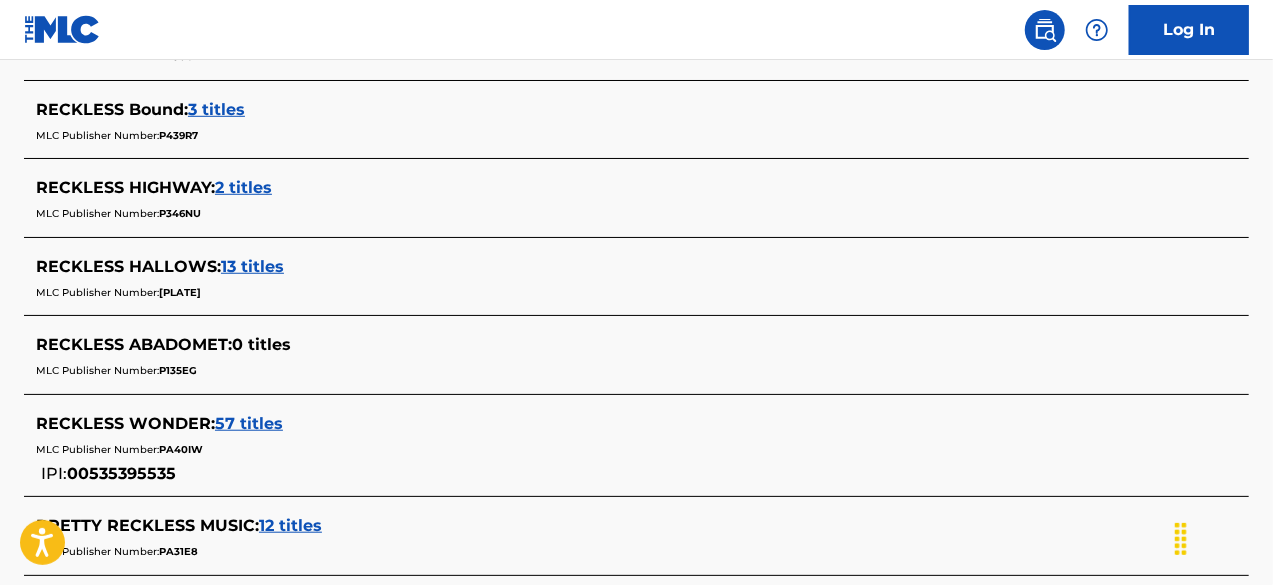 scroll, scrollTop: 800, scrollLeft: 0, axis: vertical 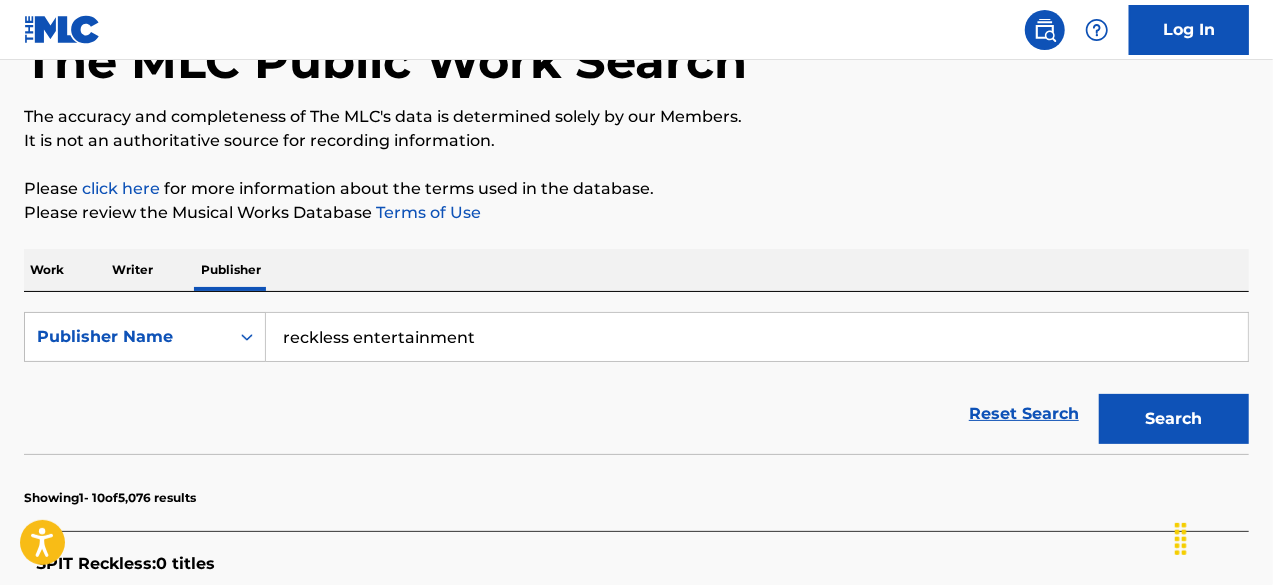 click on "reckless entertainment" at bounding box center [757, 337] 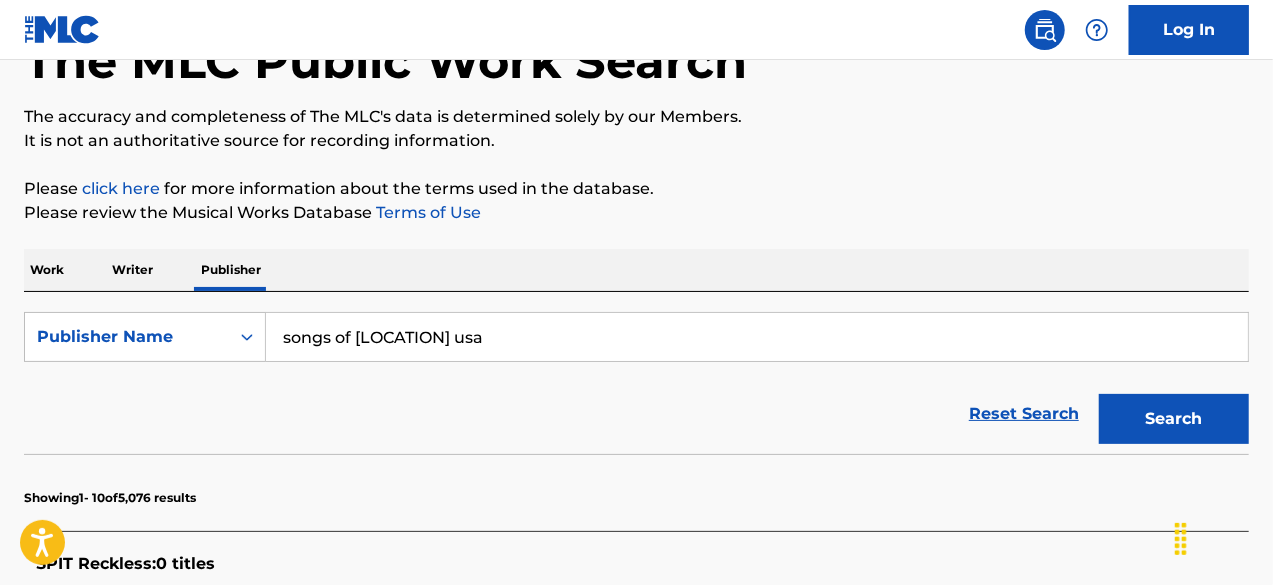 click on "songs of [LOCATION] usa" at bounding box center (757, 337) 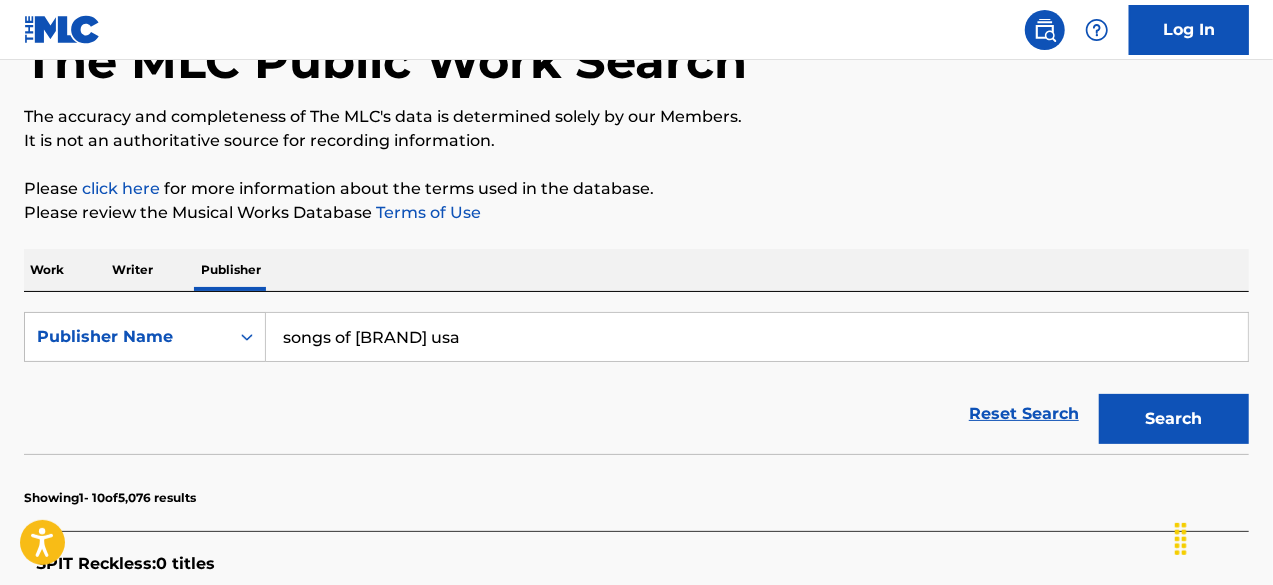 click on "songs of [BRAND] usa" at bounding box center [757, 337] 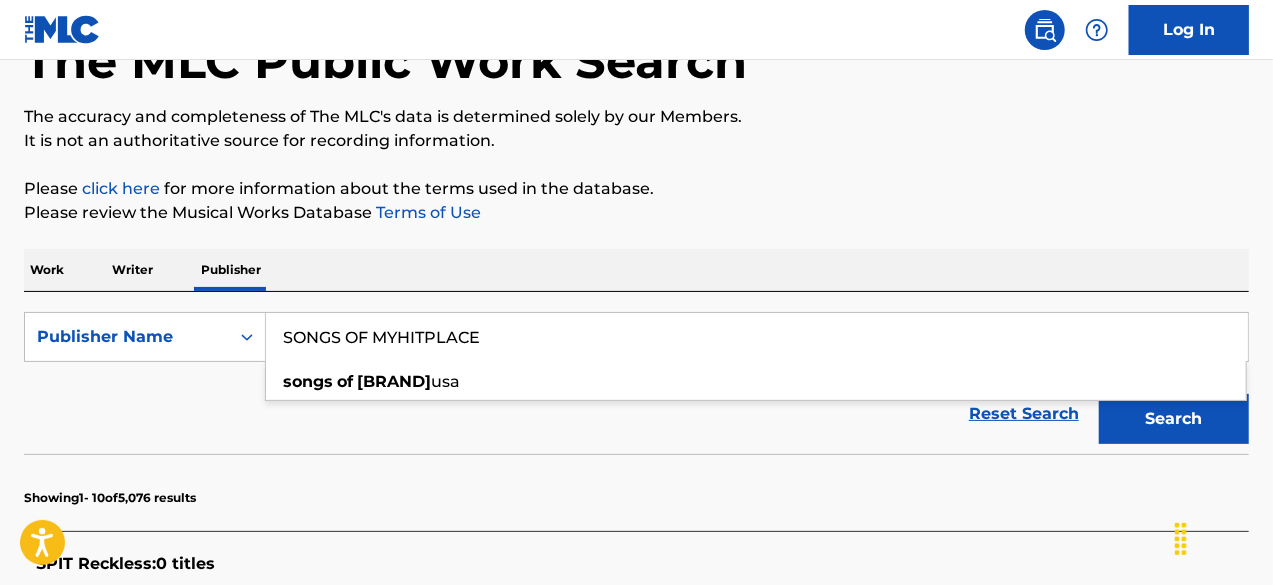 click on "Search" at bounding box center [1174, 419] 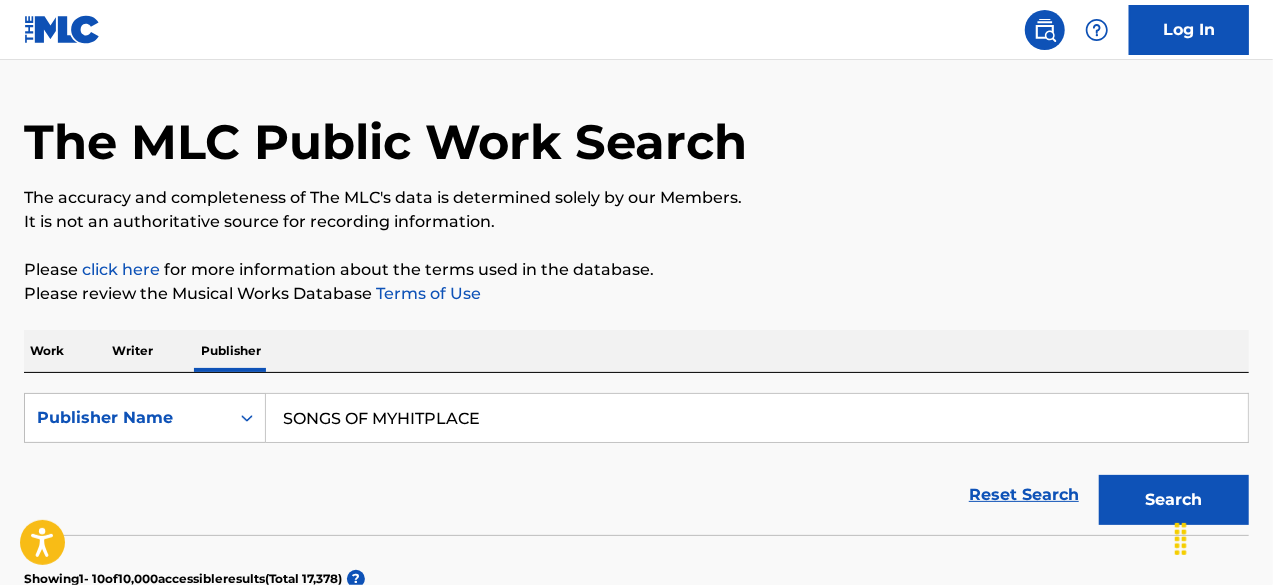 scroll, scrollTop: 0, scrollLeft: 0, axis: both 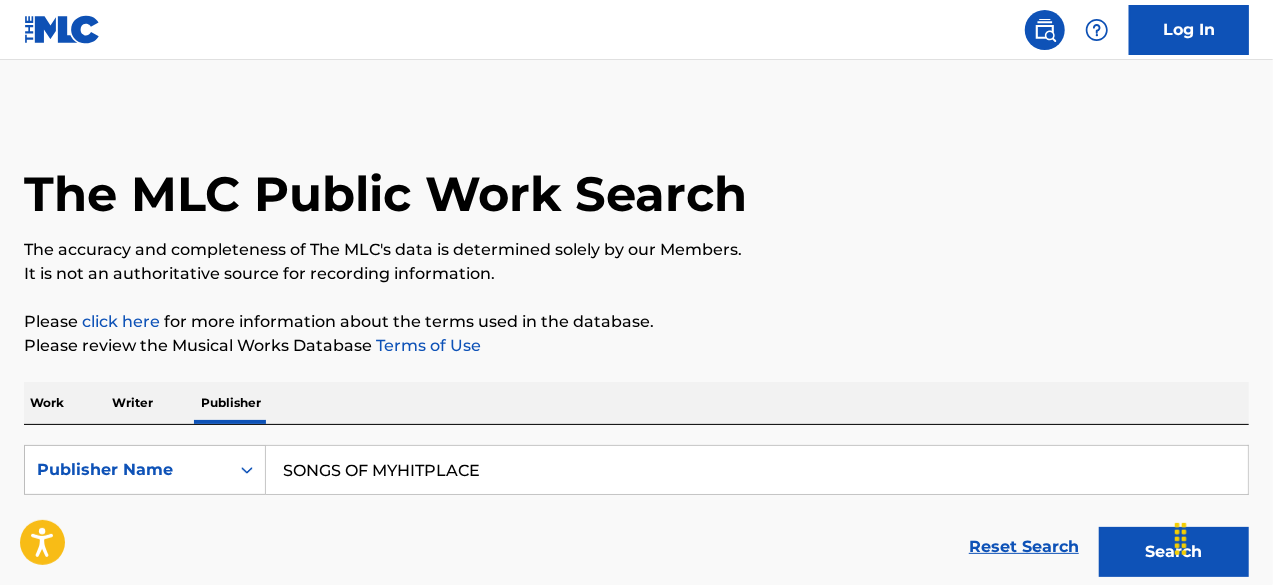click on "SONGS OF MYHITPLACE" at bounding box center (757, 470) 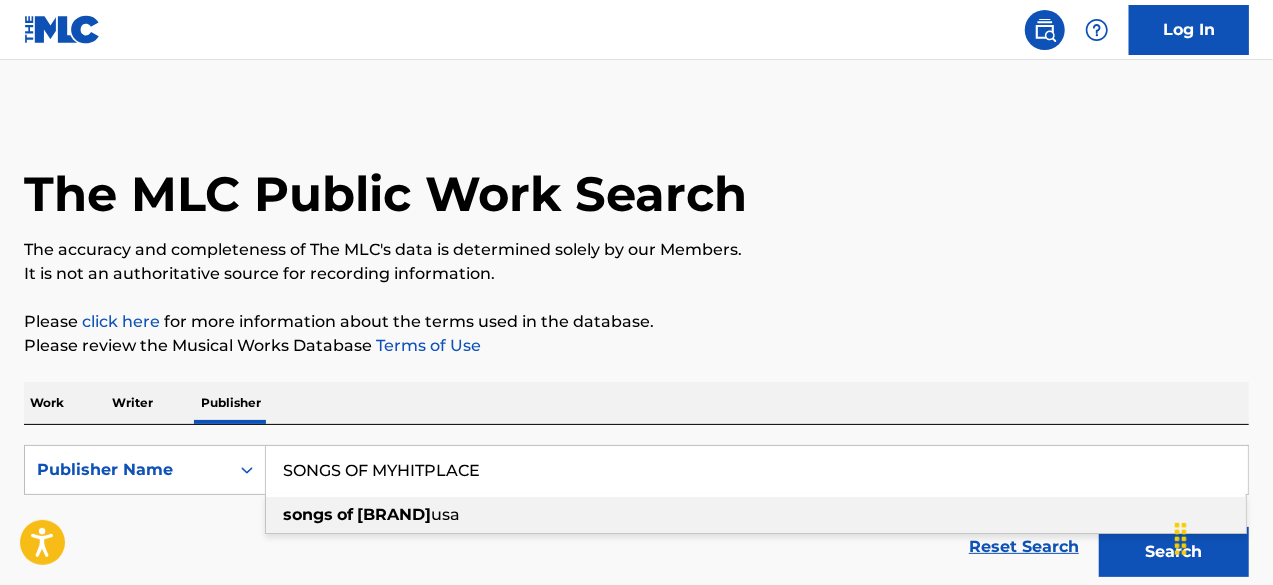 scroll, scrollTop: 400, scrollLeft: 0, axis: vertical 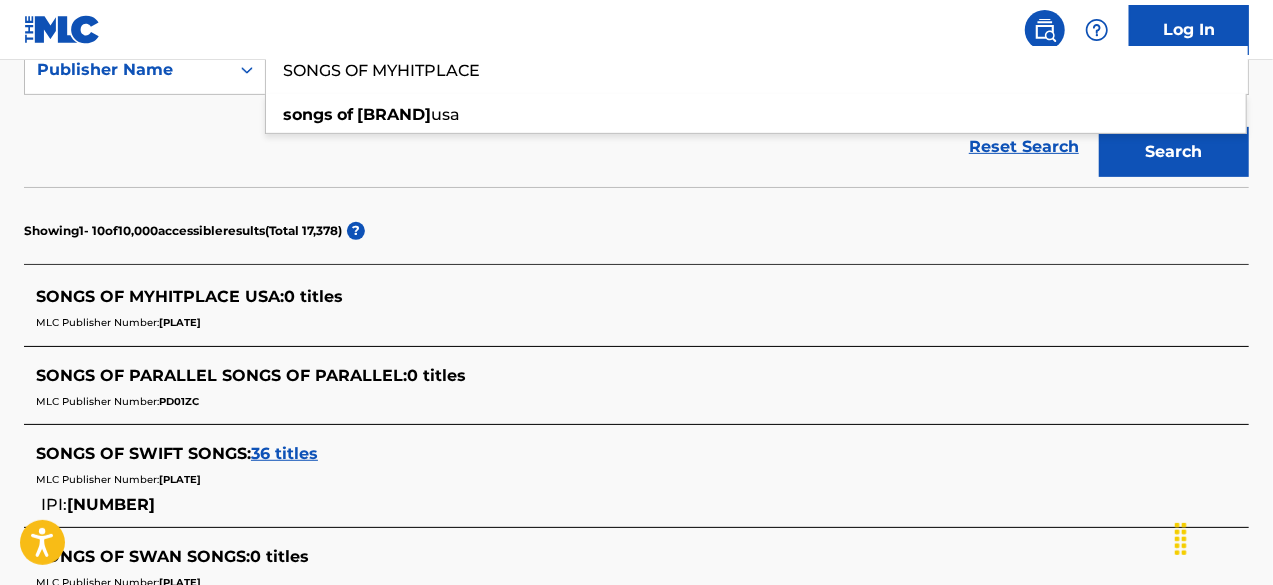 click on "Search" at bounding box center [1174, 152] 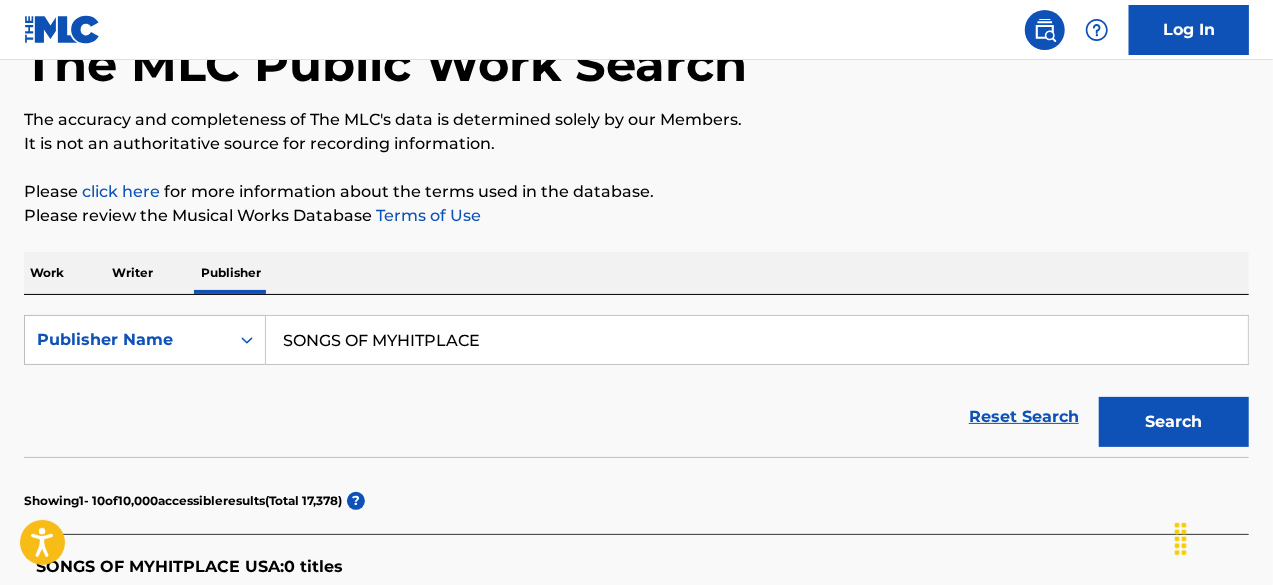 scroll, scrollTop: 0, scrollLeft: 0, axis: both 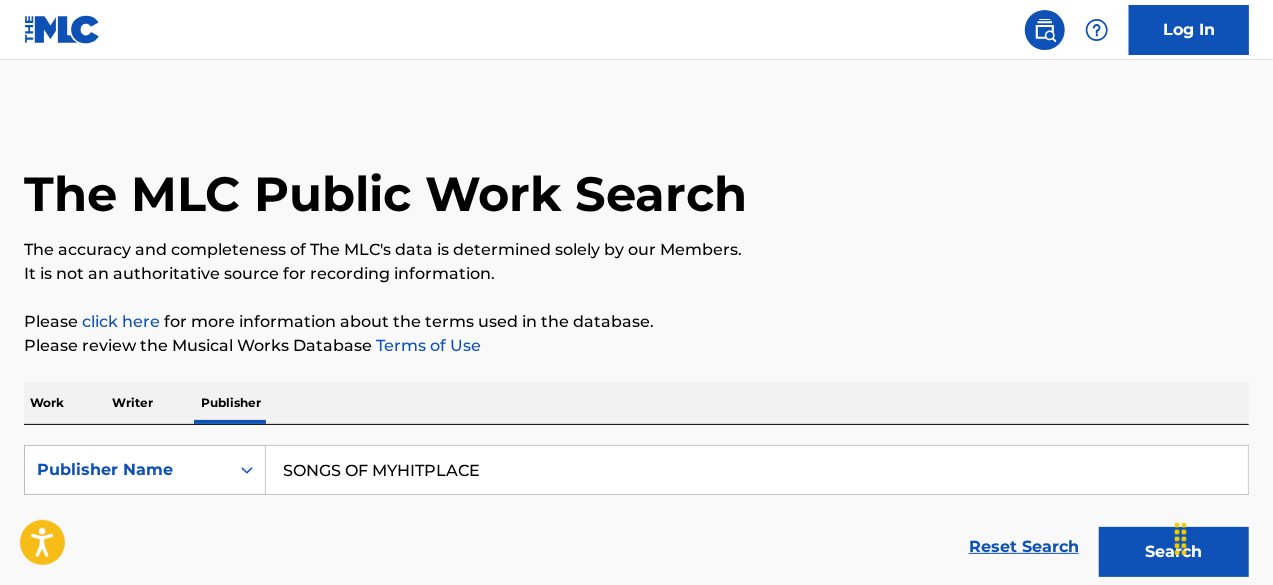 click on "SONGS OF MYHITPLACE" at bounding box center (757, 470) 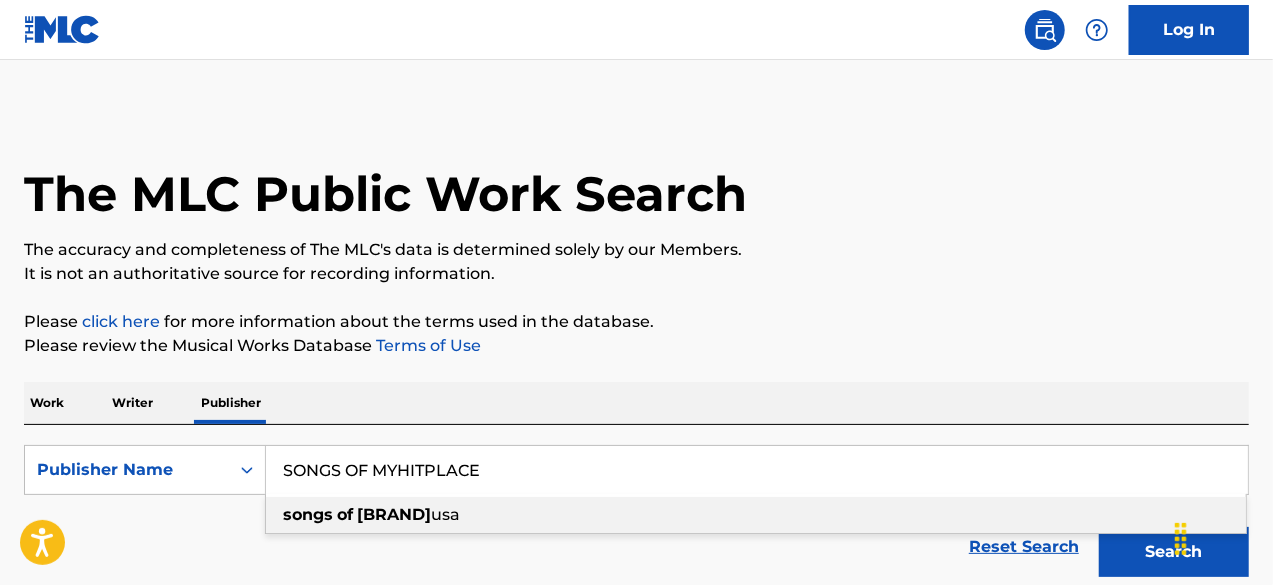 click on "SONGS OF MYHITPLACE" at bounding box center (757, 470) 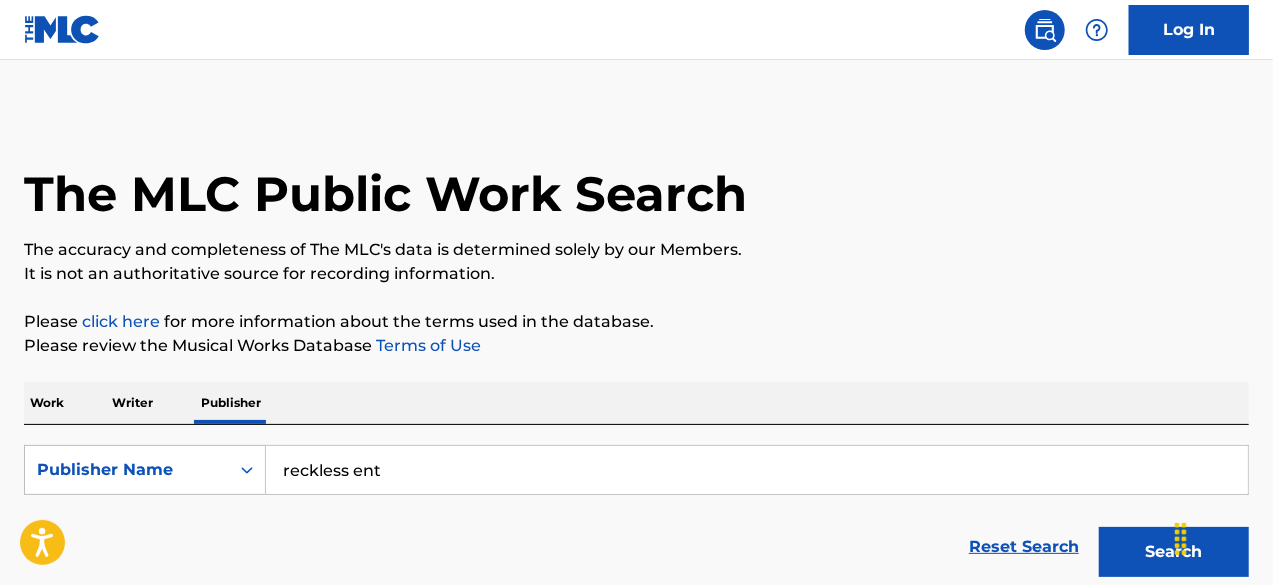 type on "reckless ent" 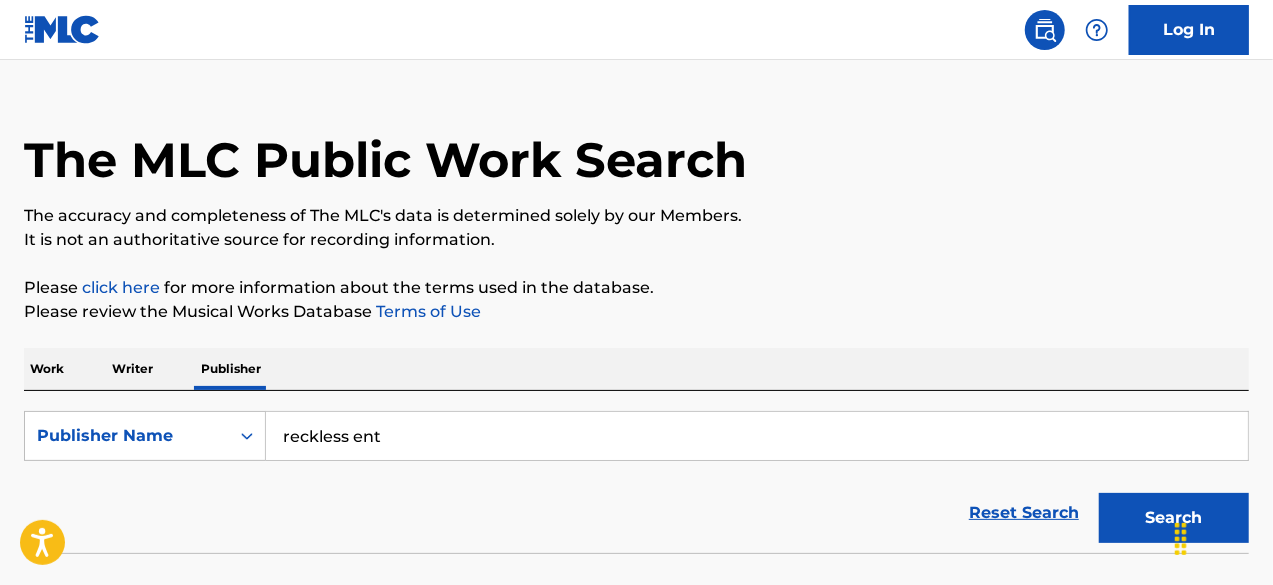 scroll, scrollTop: 0, scrollLeft: 0, axis: both 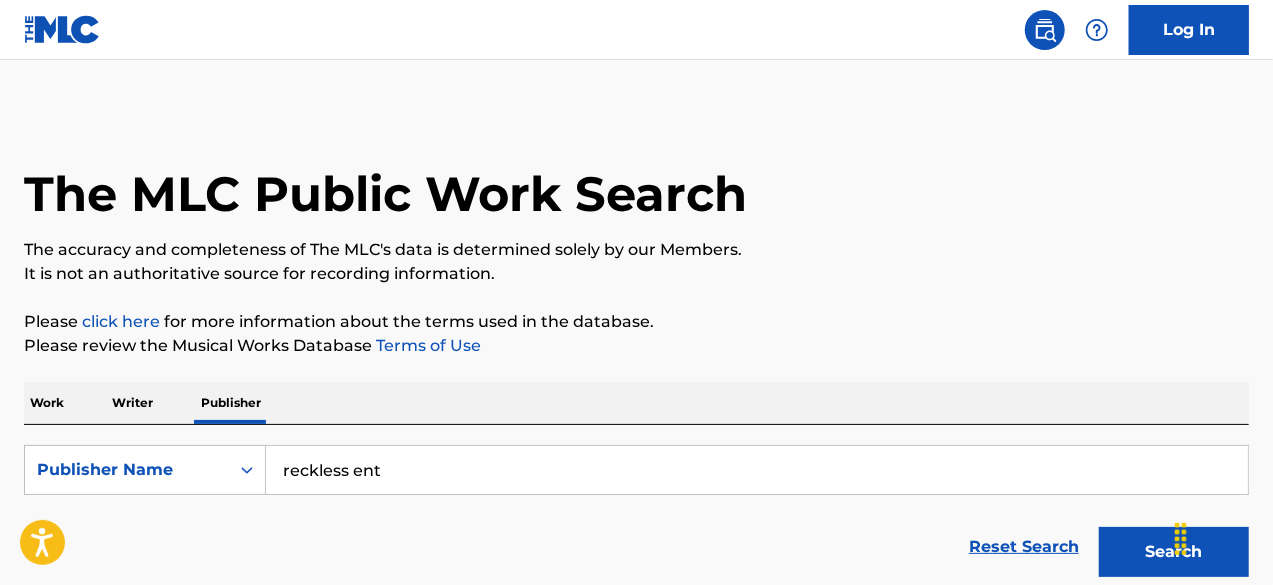 click on "Work" at bounding box center (47, 403) 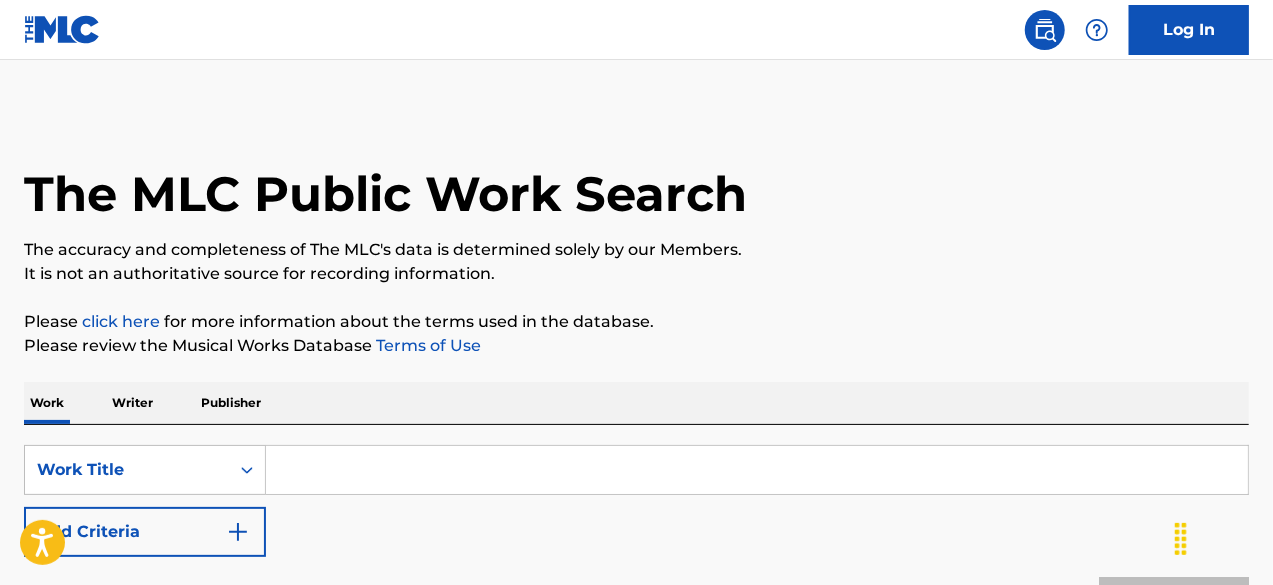 scroll, scrollTop: 220, scrollLeft: 0, axis: vertical 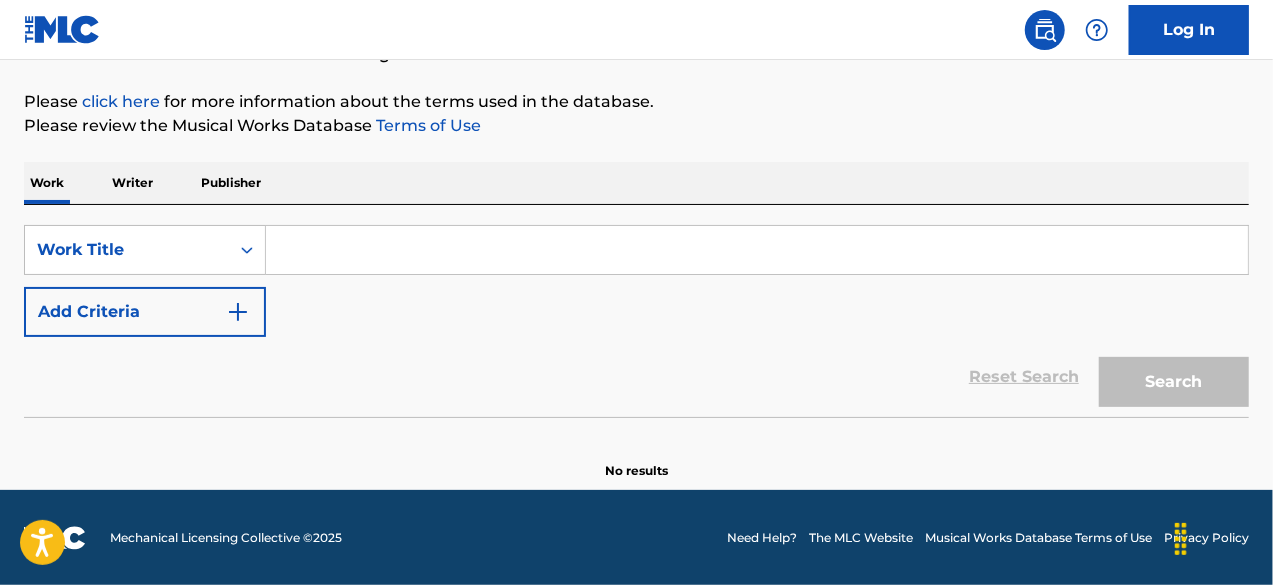 click on "Add Criteria" at bounding box center (145, 312) 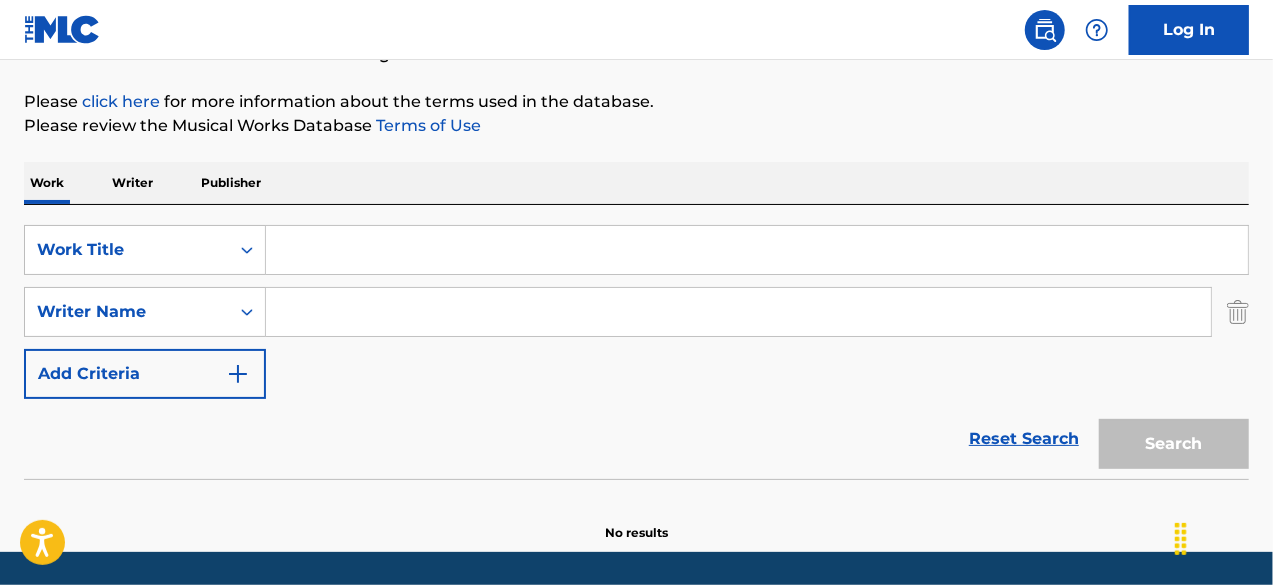 click at bounding box center [757, 250] 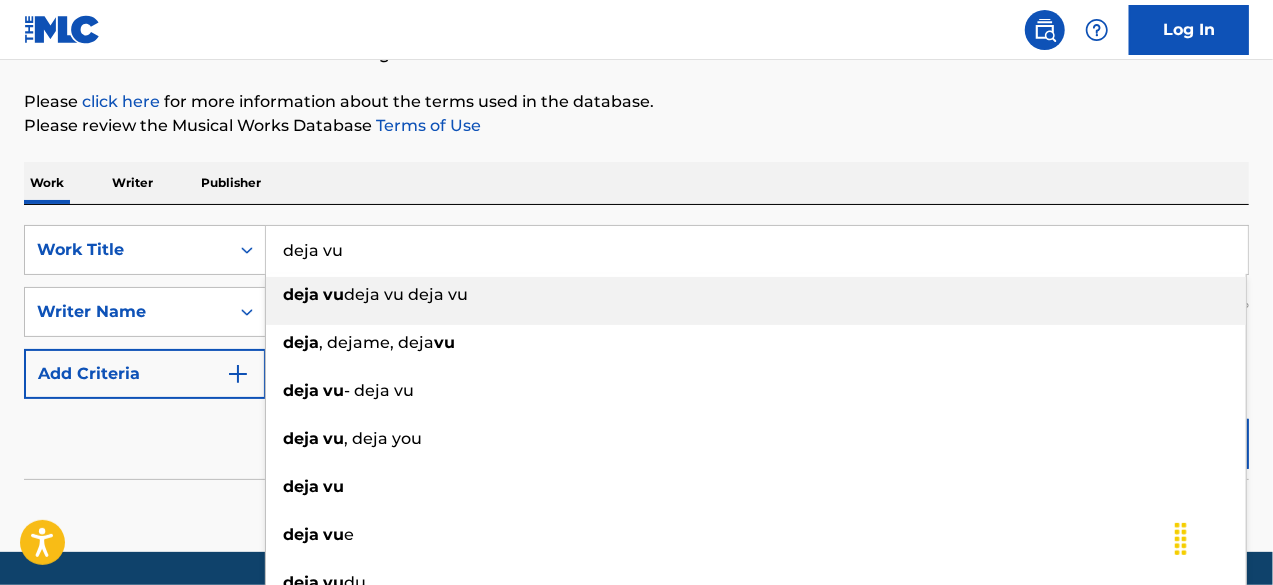 type on "deja vu" 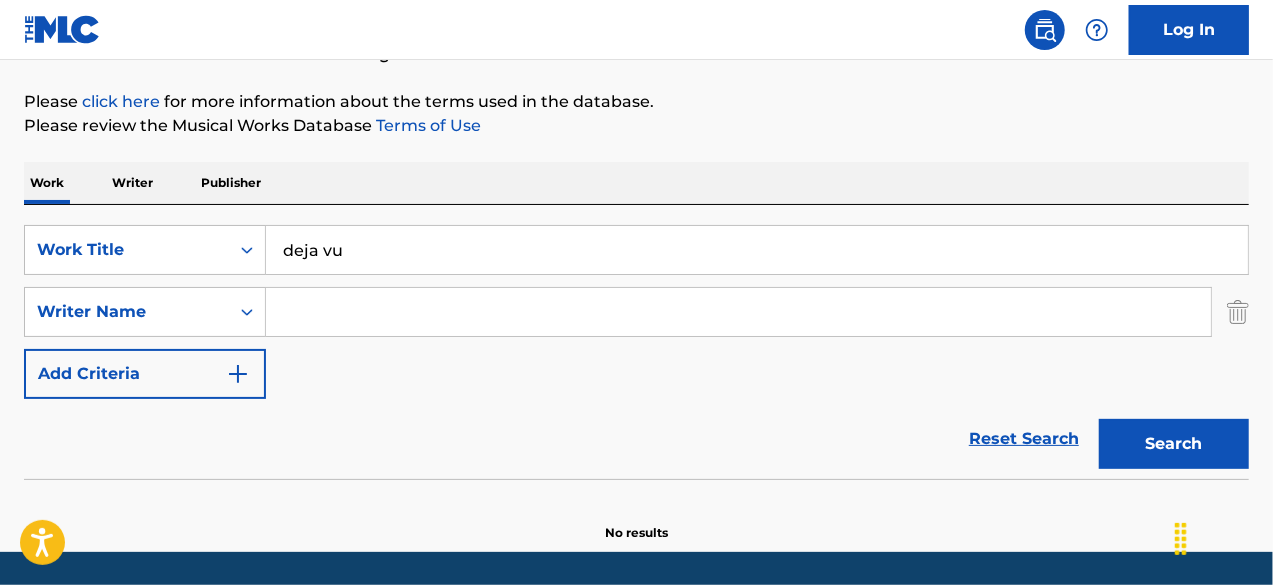 click at bounding box center (636, 484) 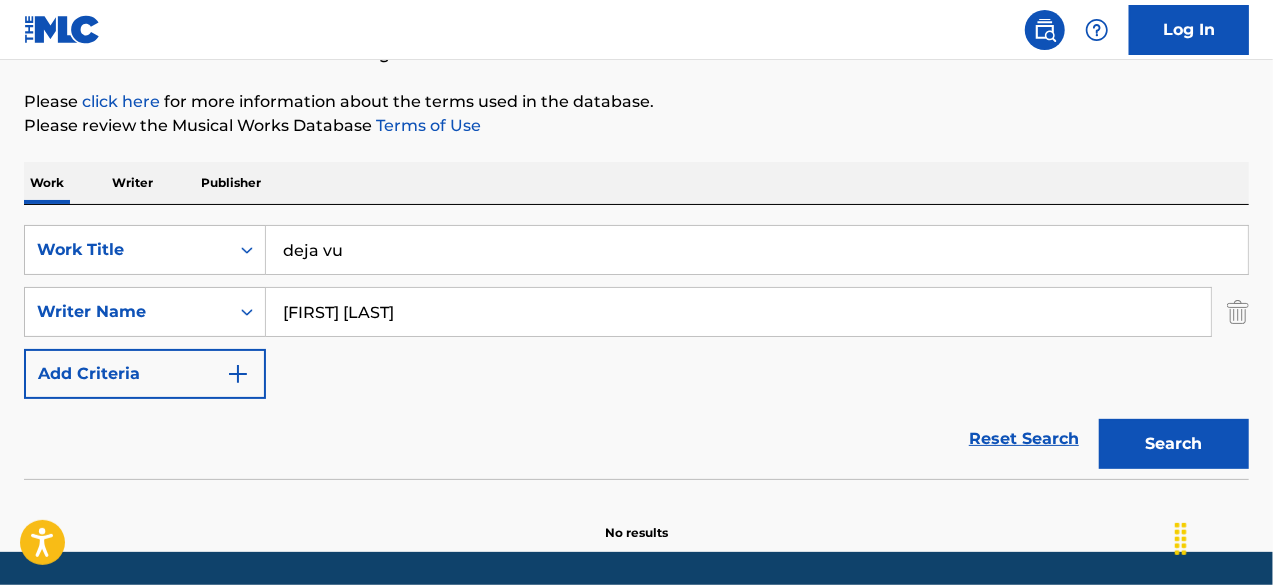 type on "[FIRST] [LAST]" 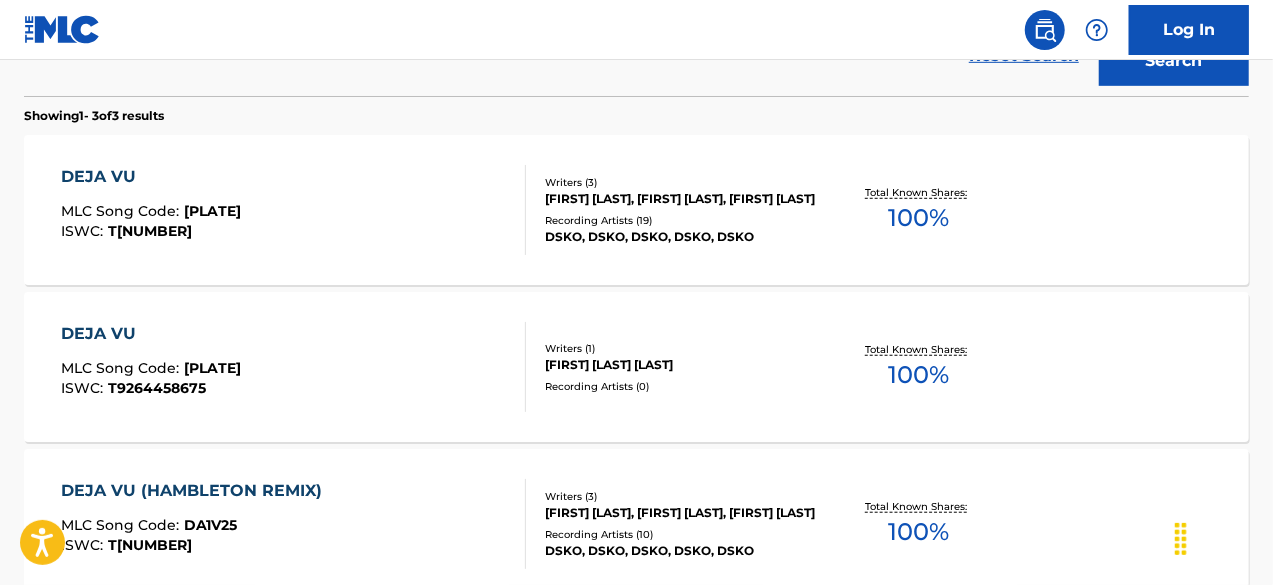 scroll, scrollTop: 620, scrollLeft: 0, axis: vertical 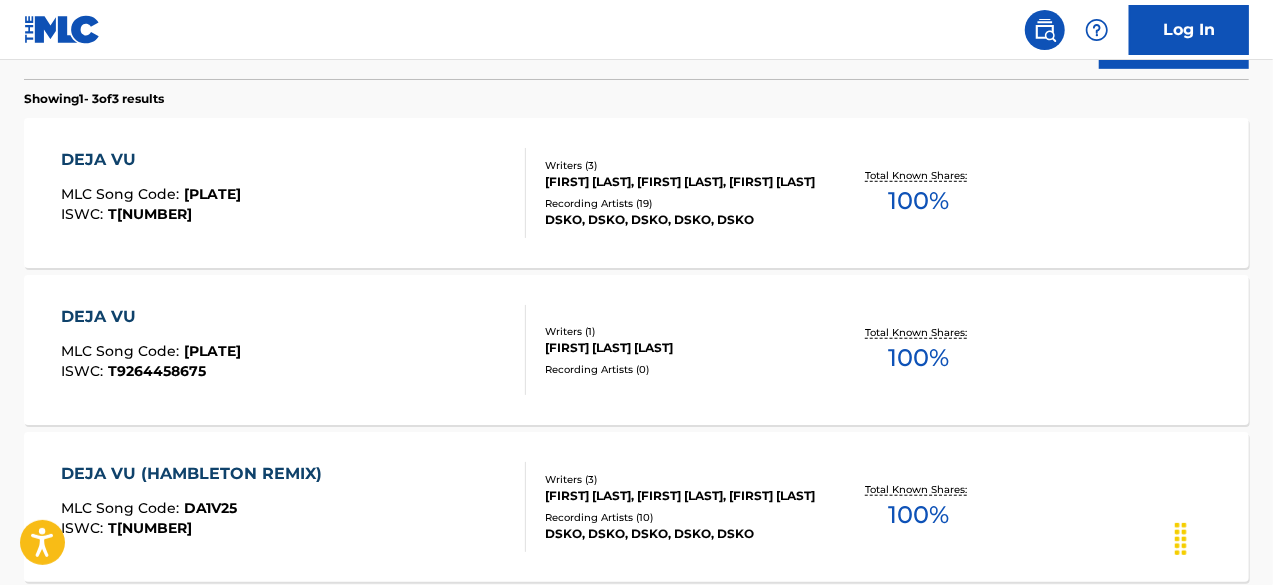 click on "[FIRST] [LAST], [FIRST] [LAST], [FIRST] [LAST]" at bounding box center (681, 182) 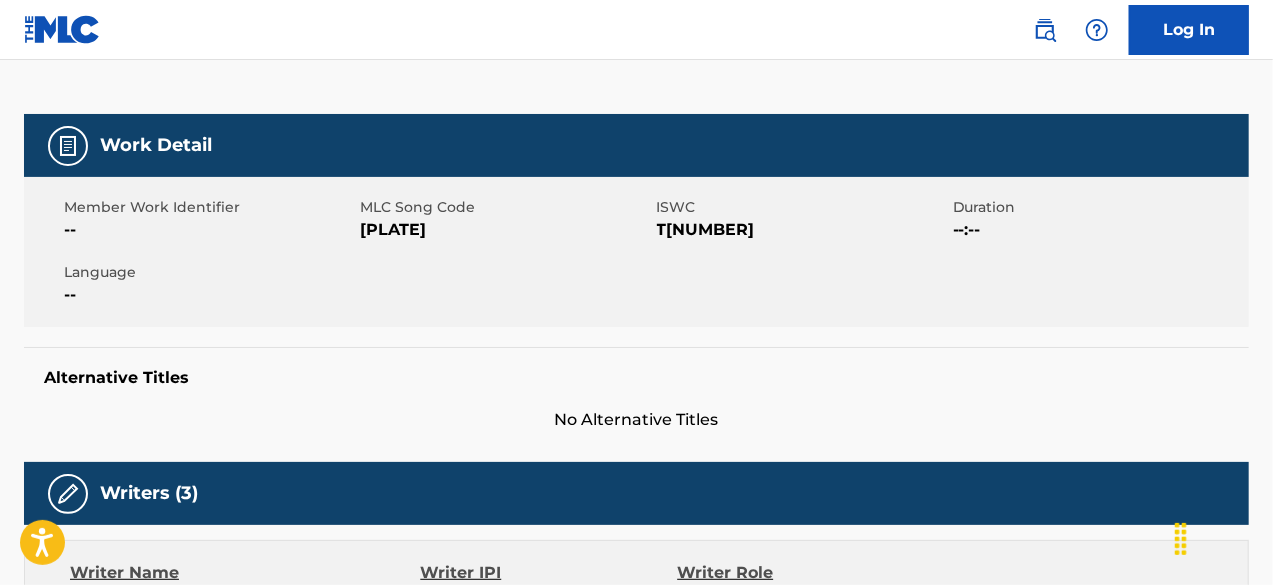 scroll, scrollTop: 0, scrollLeft: 0, axis: both 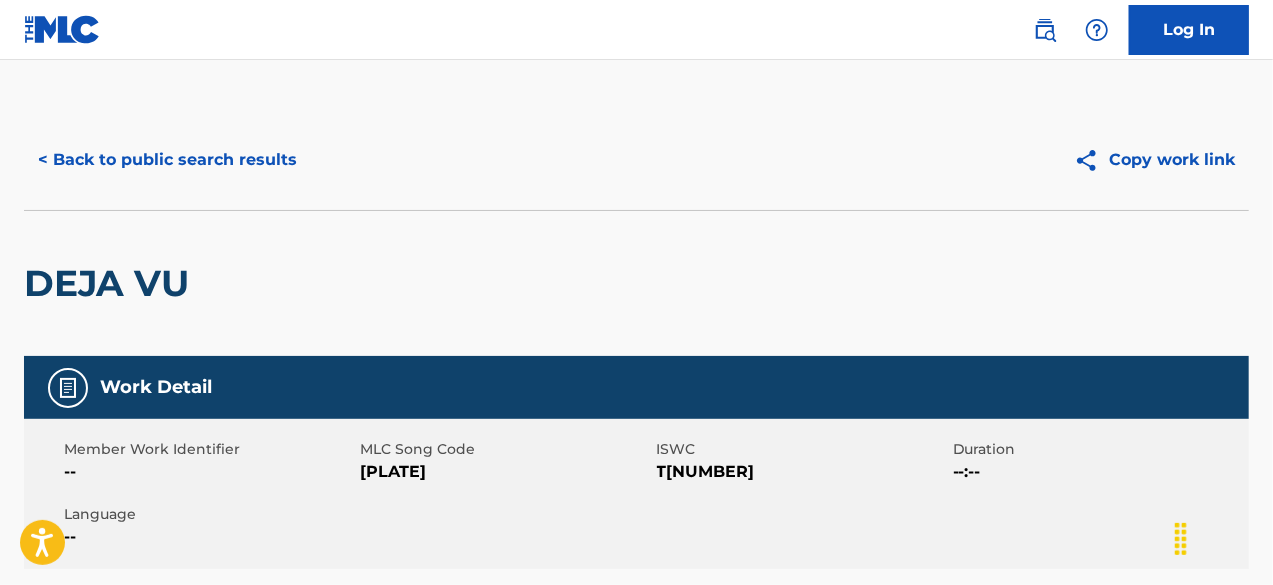 click on "< Back to public search results" at bounding box center (167, 160) 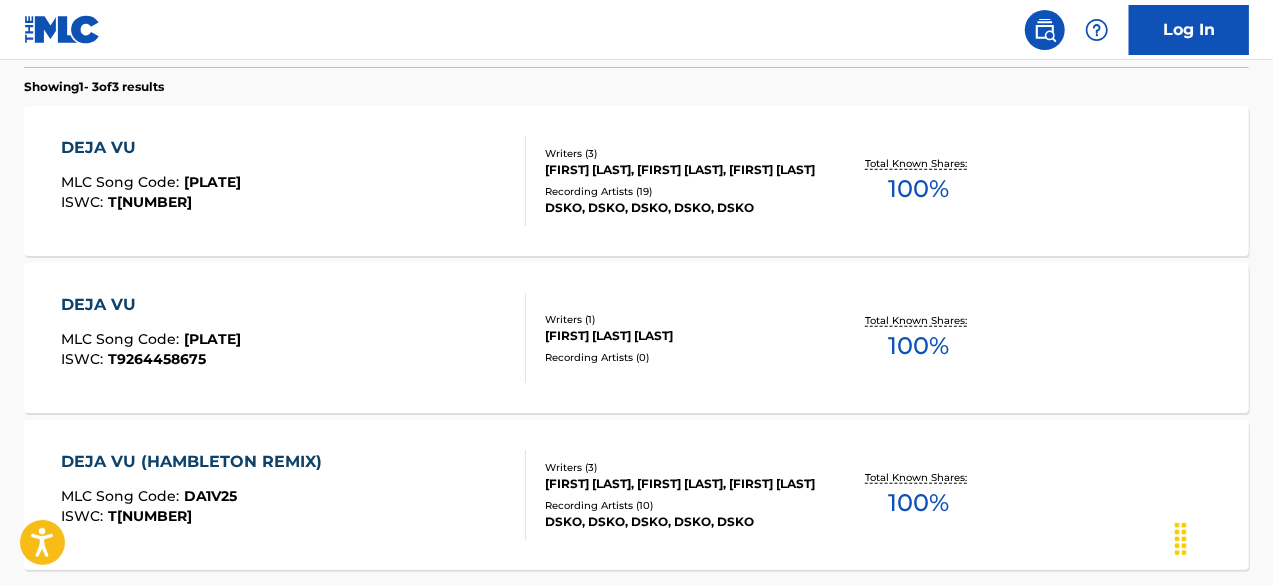 scroll, scrollTop: 600, scrollLeft: 0, axis: vertical 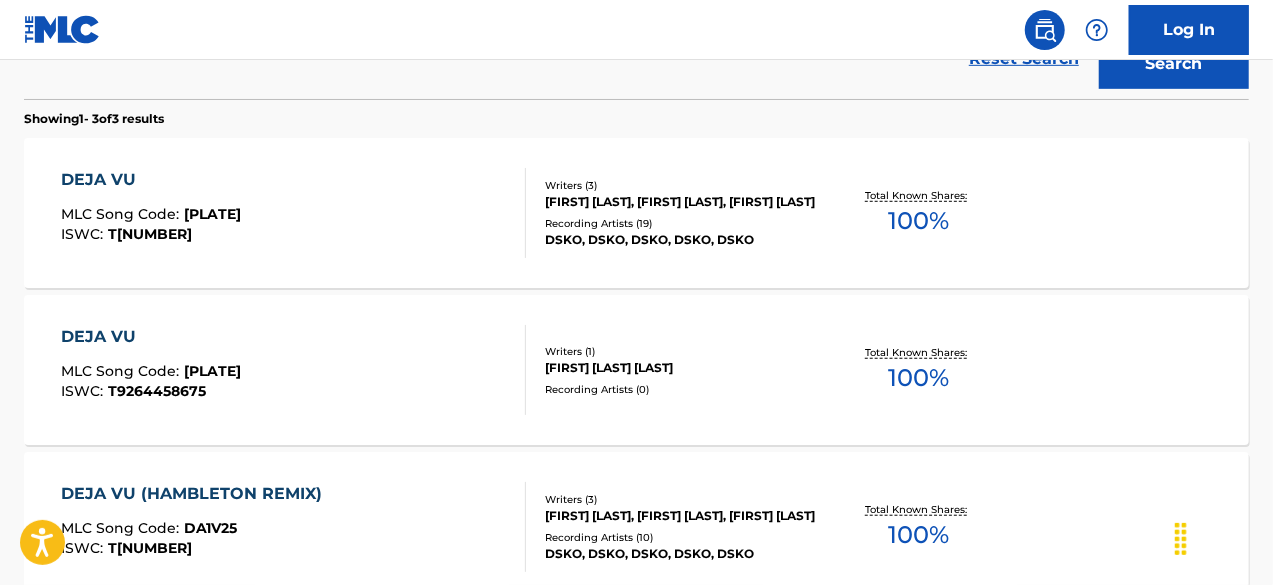 click on "Writers ( 1 )" at bounding box center [681, 351] 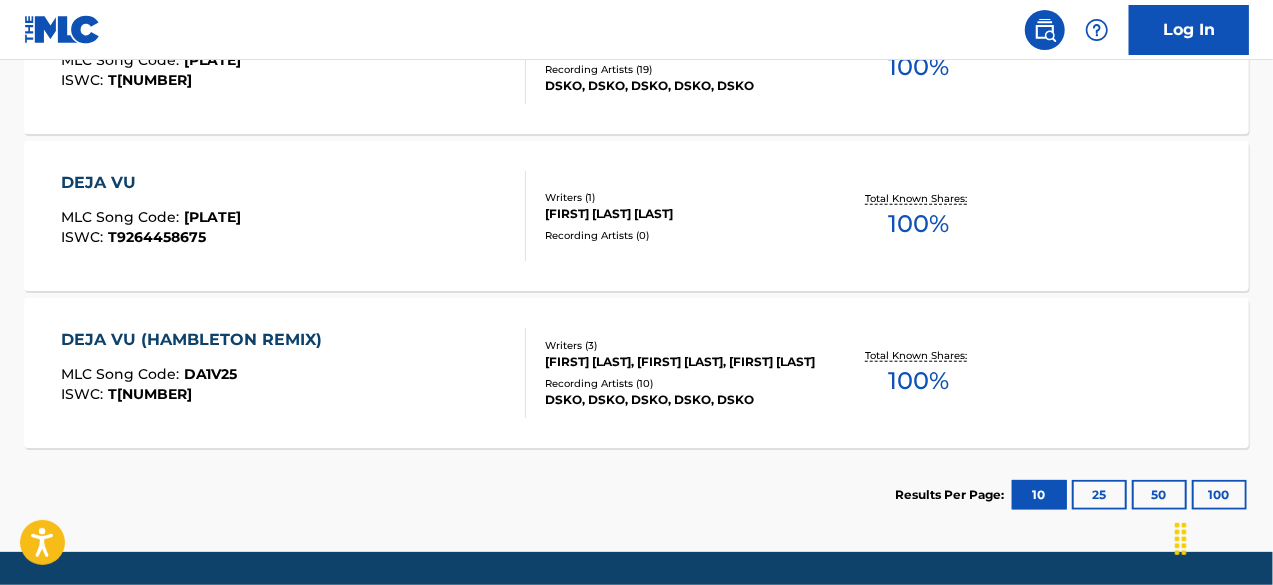 scroll, scrollTop: 816, scrollLeft: 0, axis: vertical 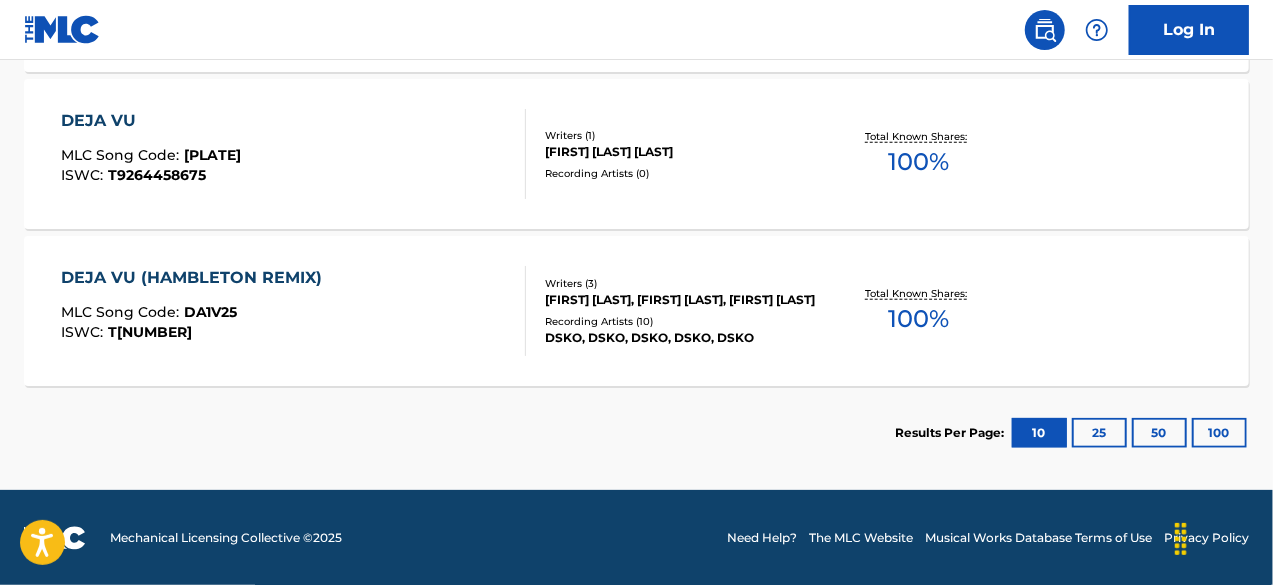 click on "Recording Artists ( 10 )" at bounding box center (681, 321) 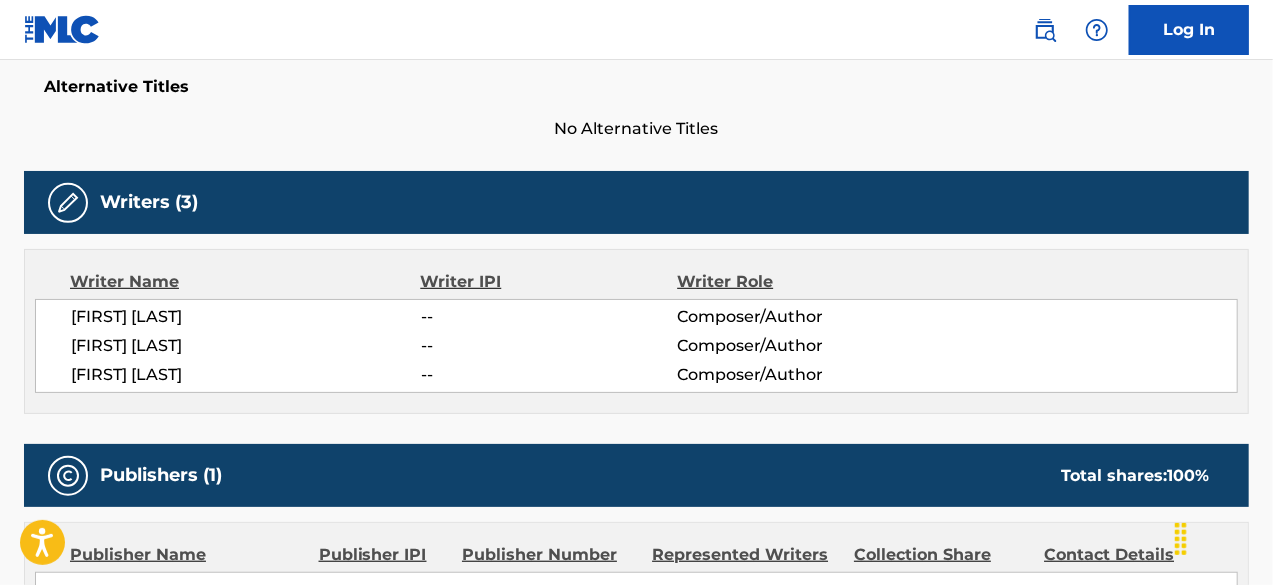 scroll, scrollTop: 0, scrollLeft: 0, axis: both 